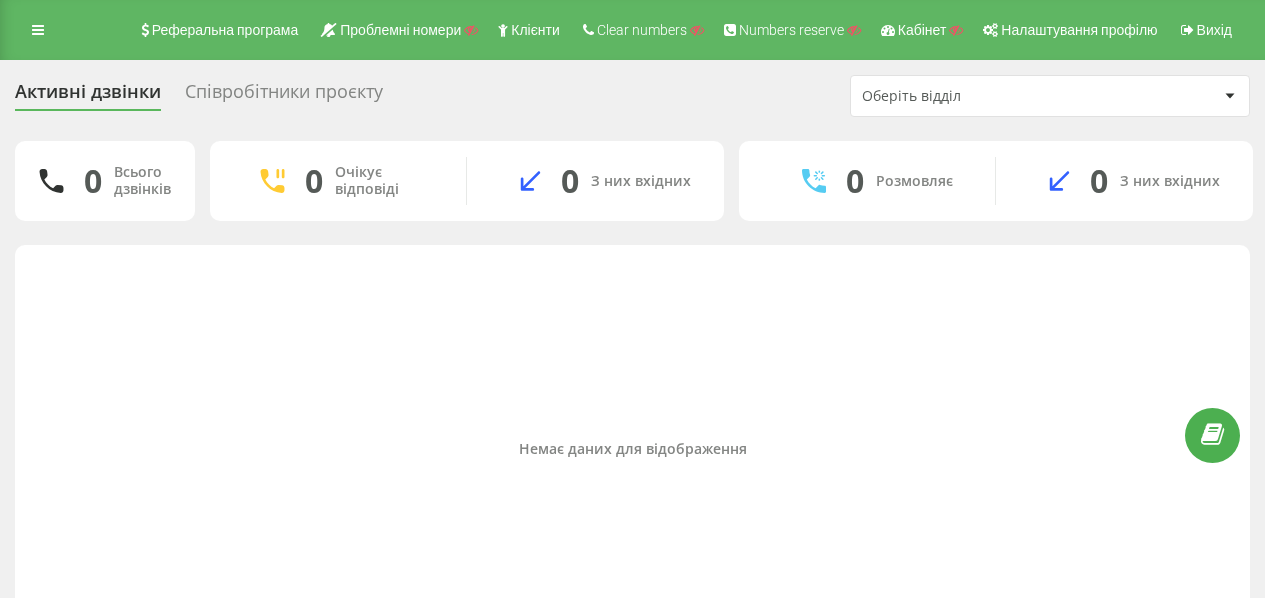 scroll, scrollTop: 80, scrollLeft: 0, axis: vertical 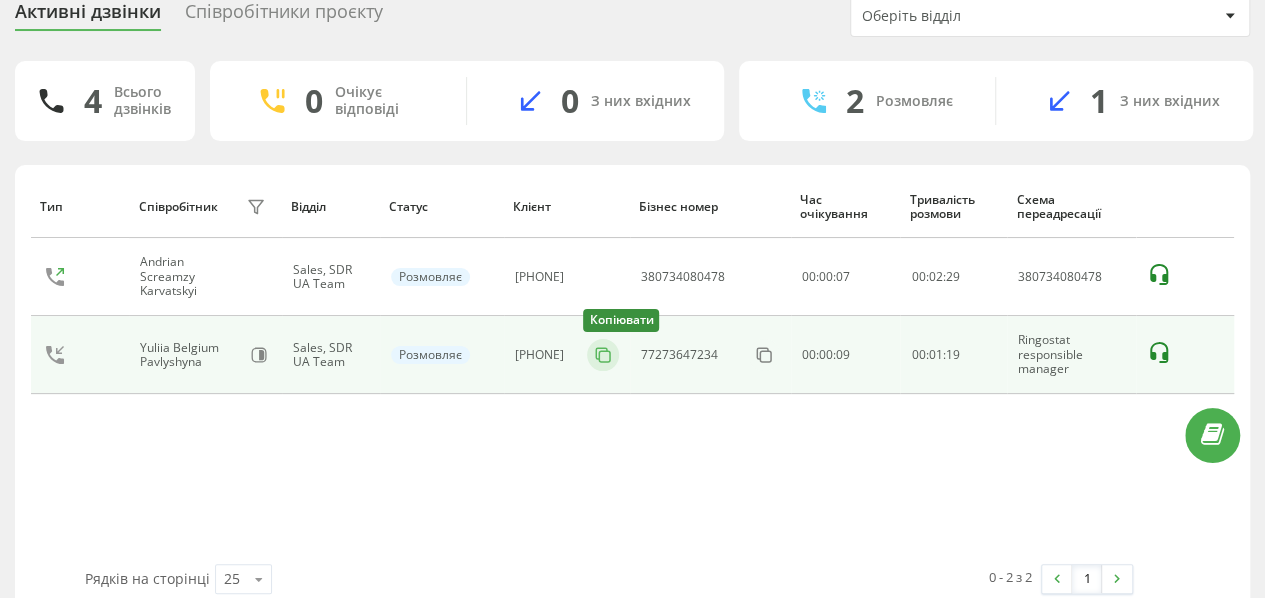 click 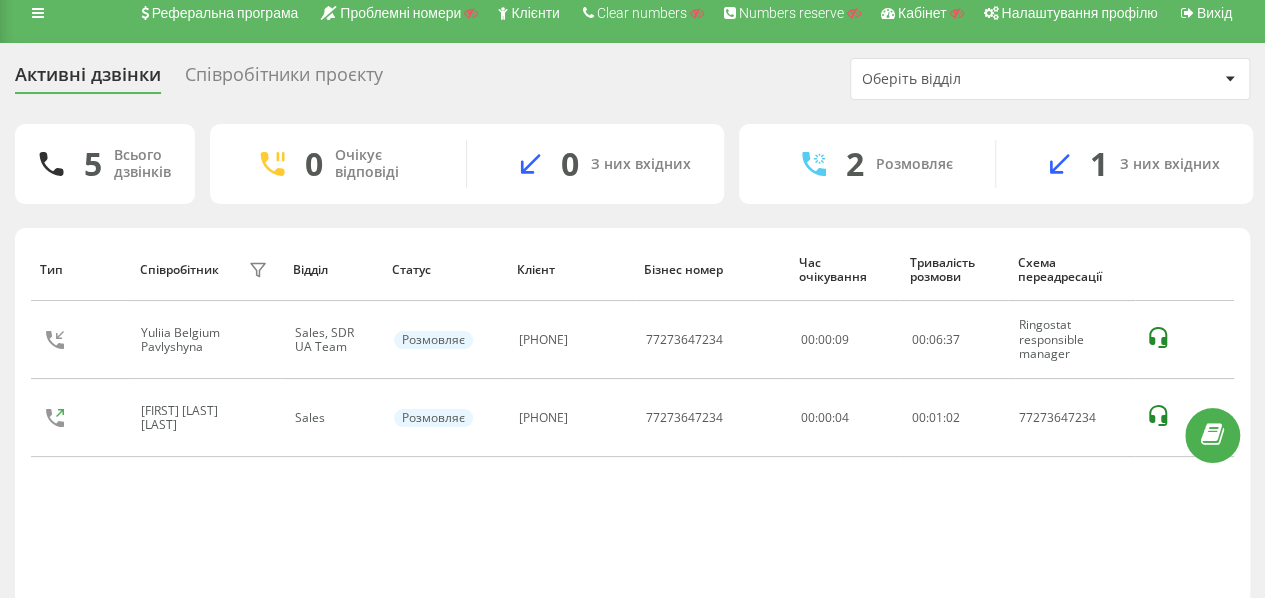 scroll, scrollTop: 0, scrollLeft: 0, axis: both 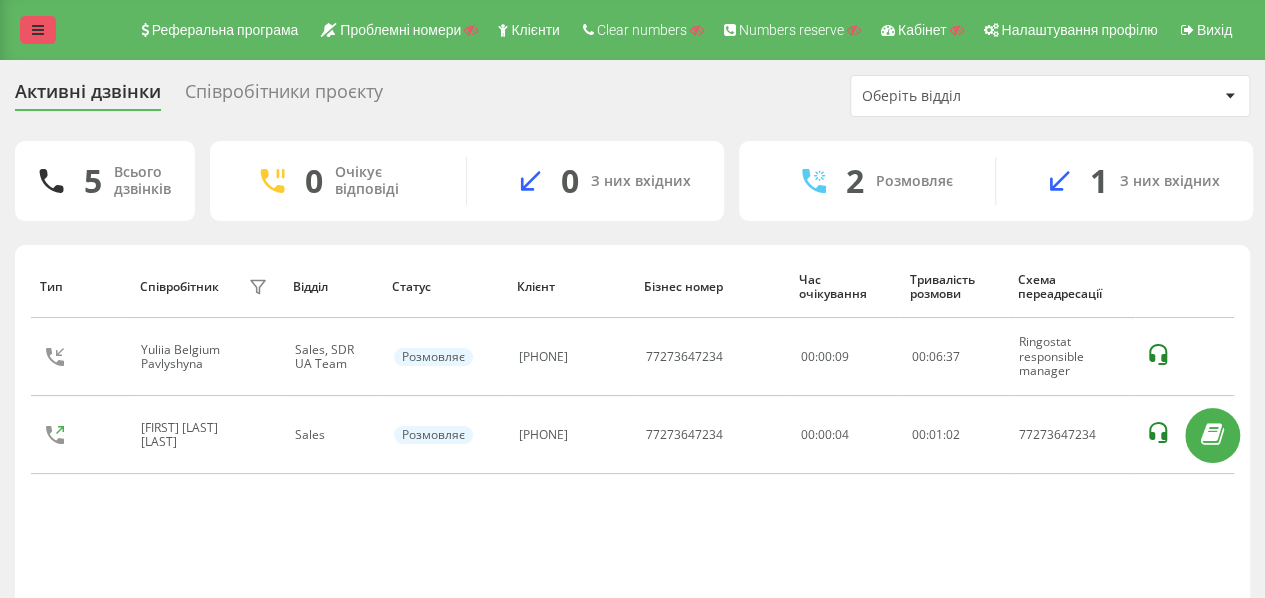 click at bounding box center [38, 30] 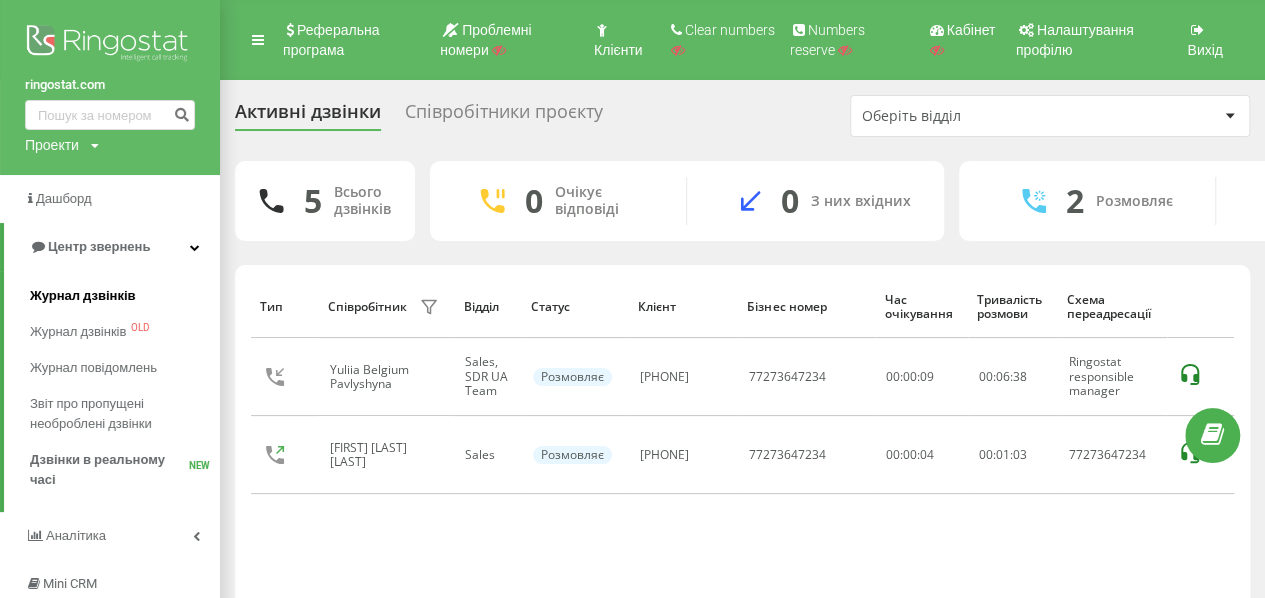 click on "Журнал дзвінків" at bounding box center [83, 296] 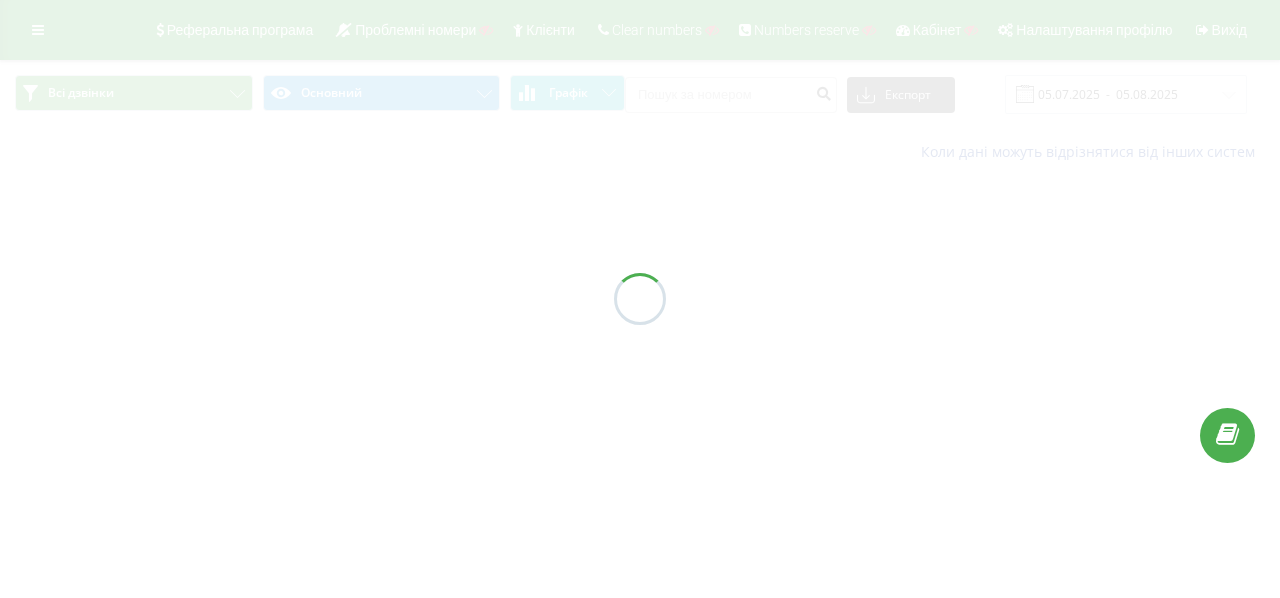 scroll, scrollTop: 0, scrollLeft: 0, axis: both 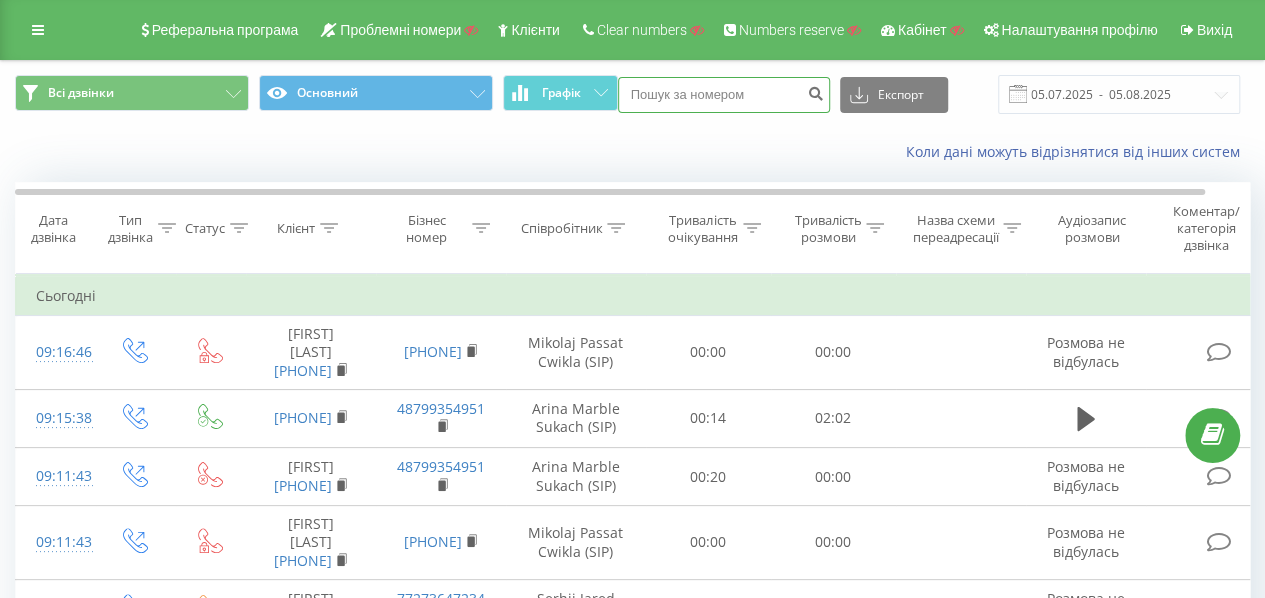 click at bounding box center [724, 95] 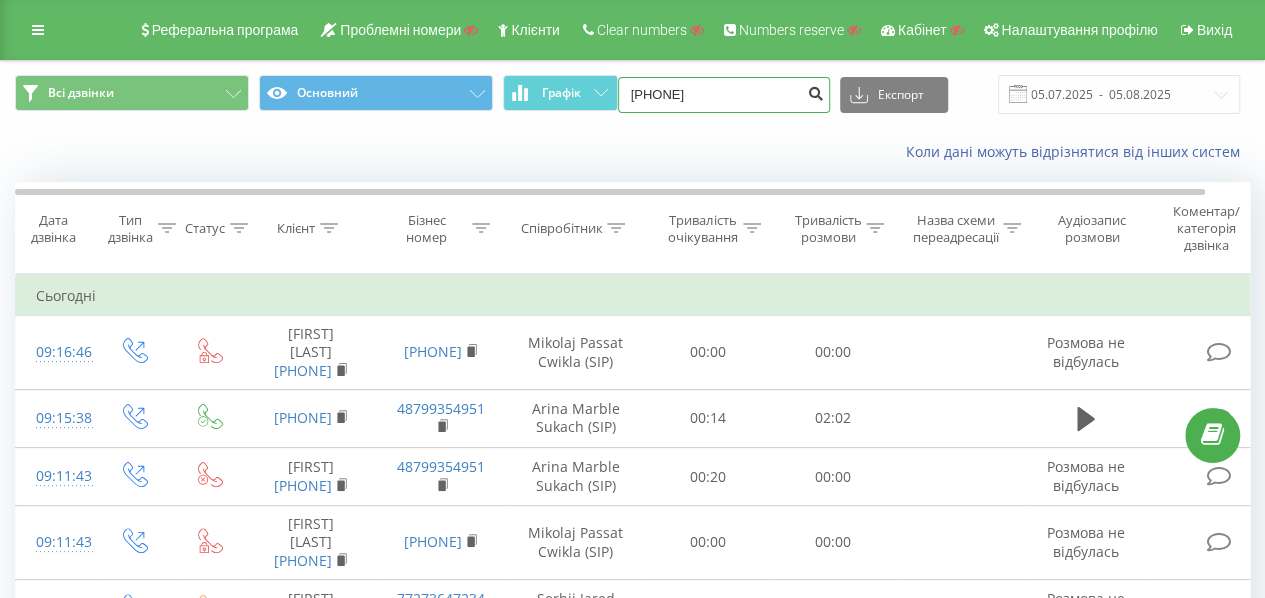 type on "380663233456" 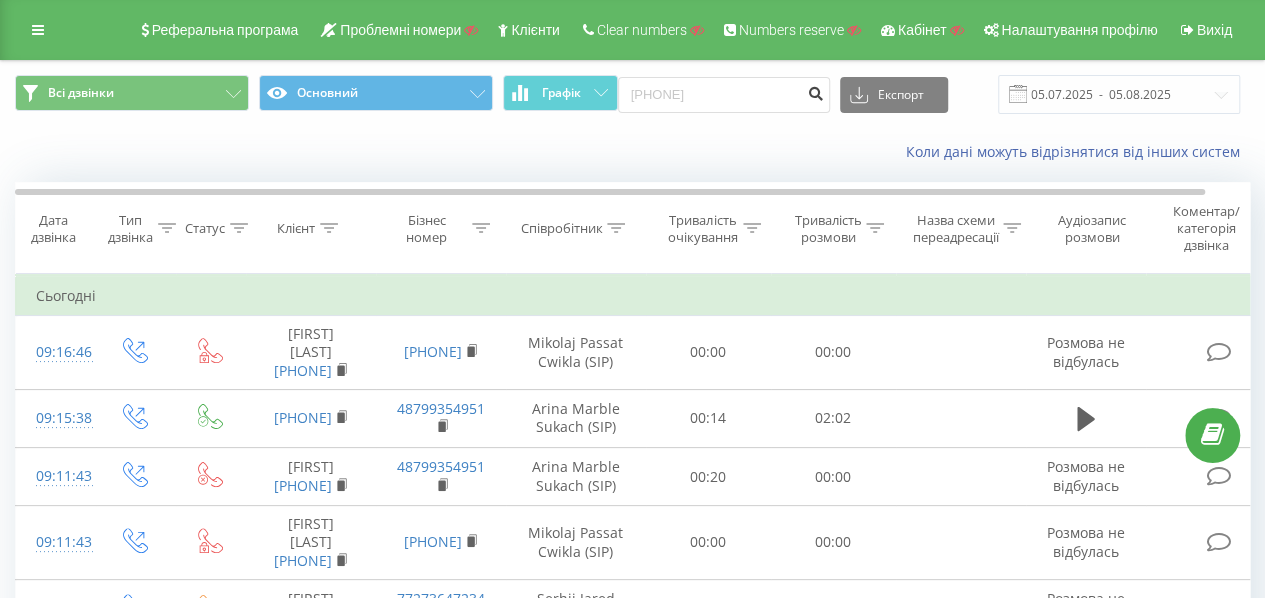click at bounding box center [816, 91] 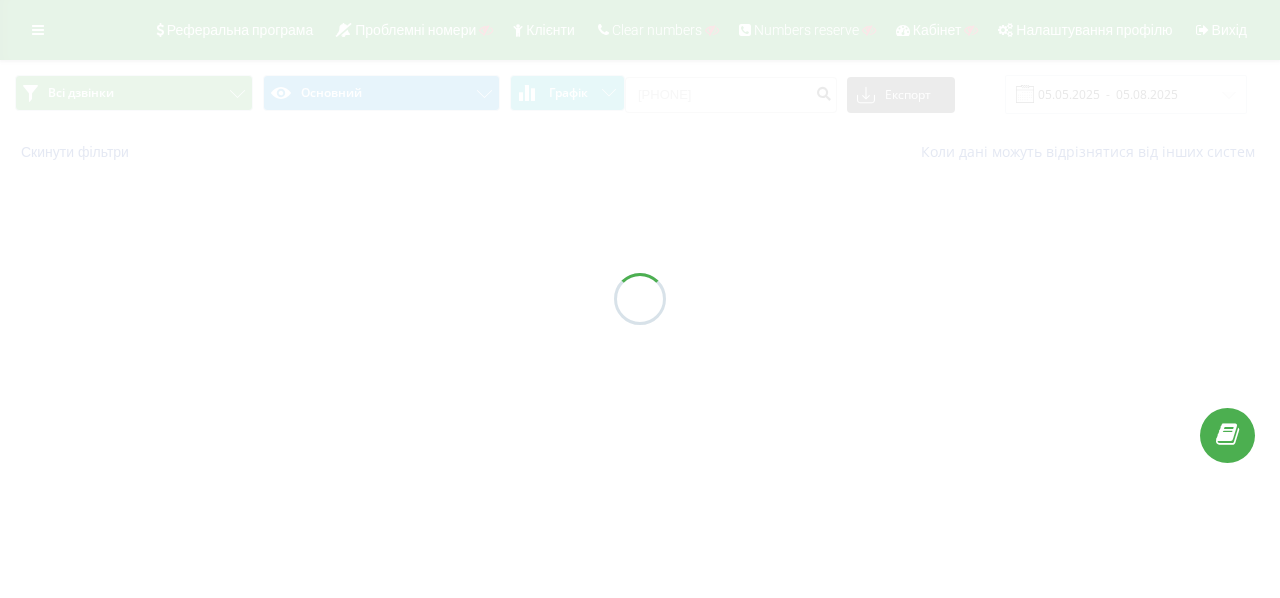 scroll, scrollTop: 0, scrollLeft: 0, axis: both 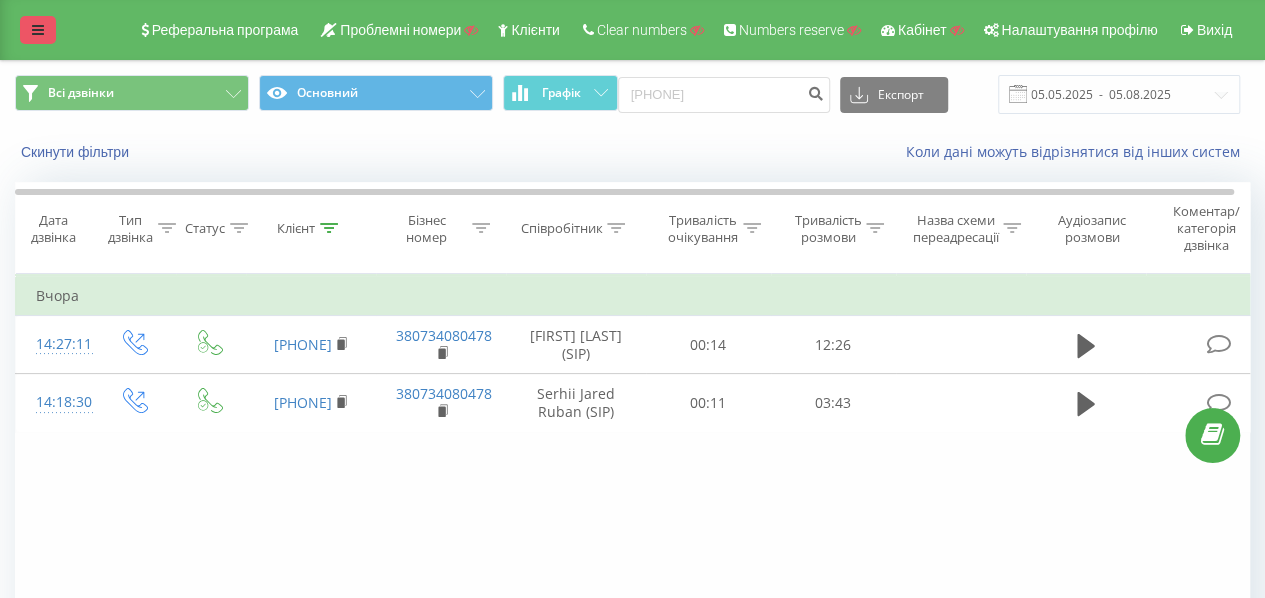 click at bounding box center (38, 30) 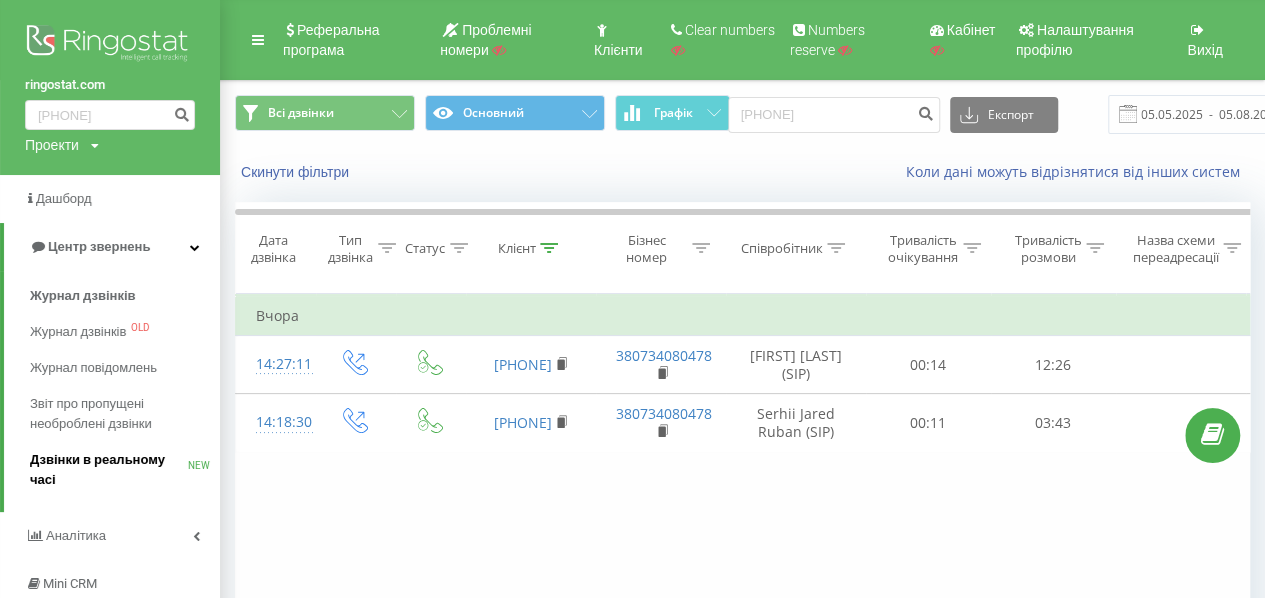 click on "Дзвінки в реальному часі" at bounding box center [109, 470] 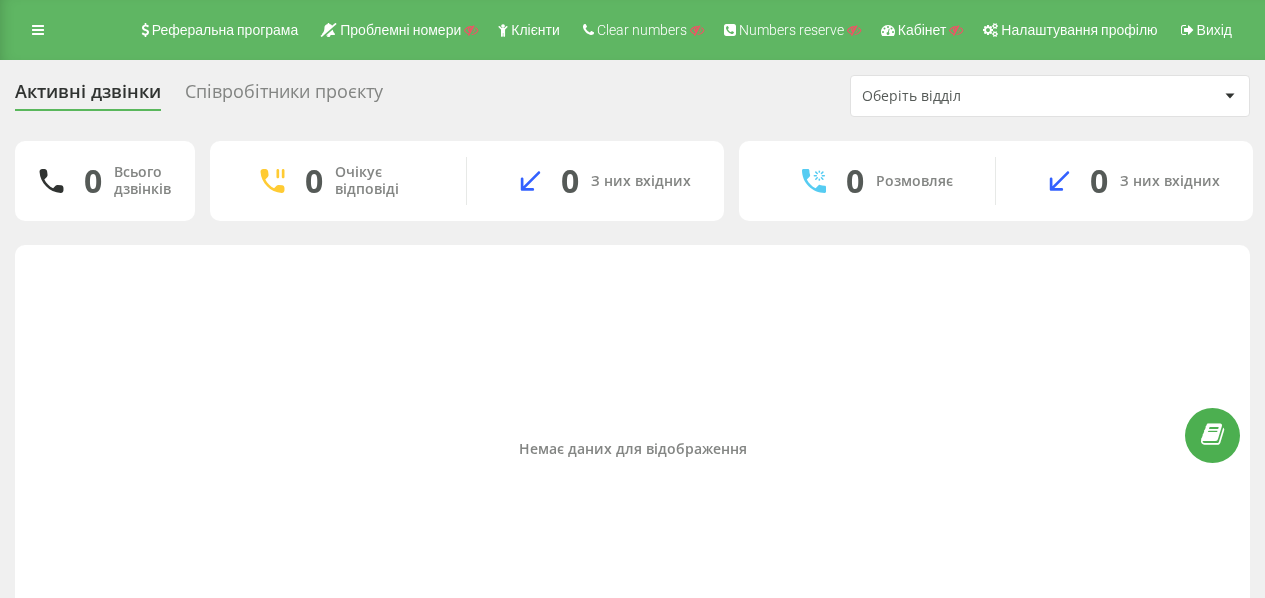 scroll, scrollTop: 0, scrollLeft: 0, axis: both 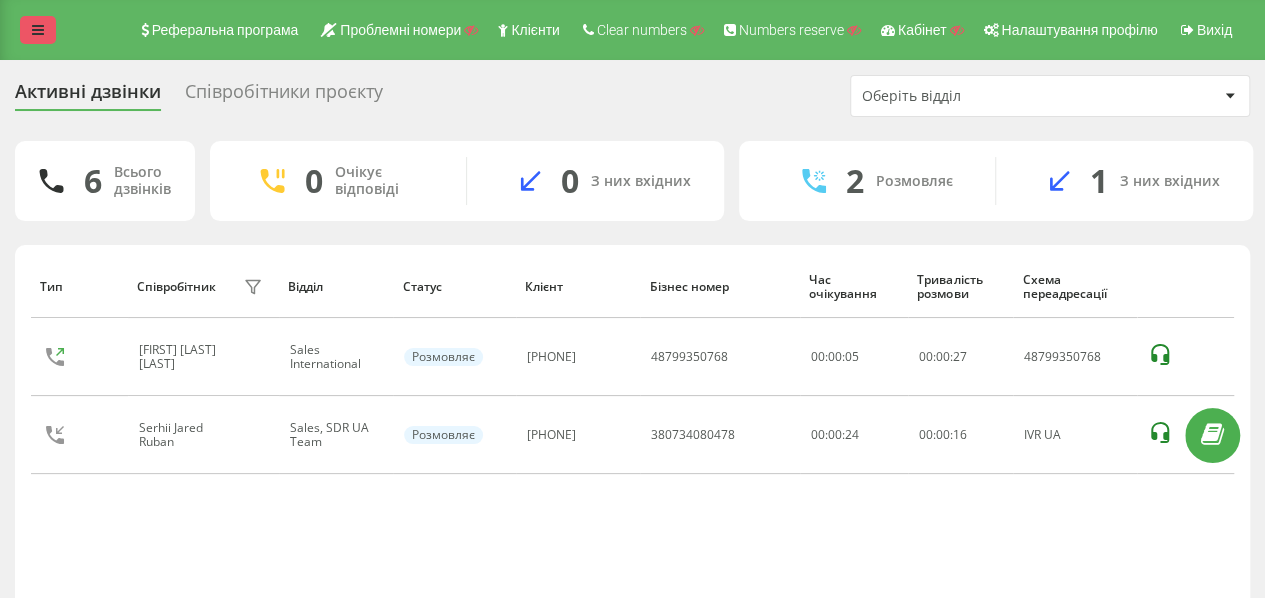 click on "Реферальна програма Проблемні номери Клієнти Clear numbers Numbers reserve Кабінет Налаштування профілю Вихід" at bounding box center [632, 30] 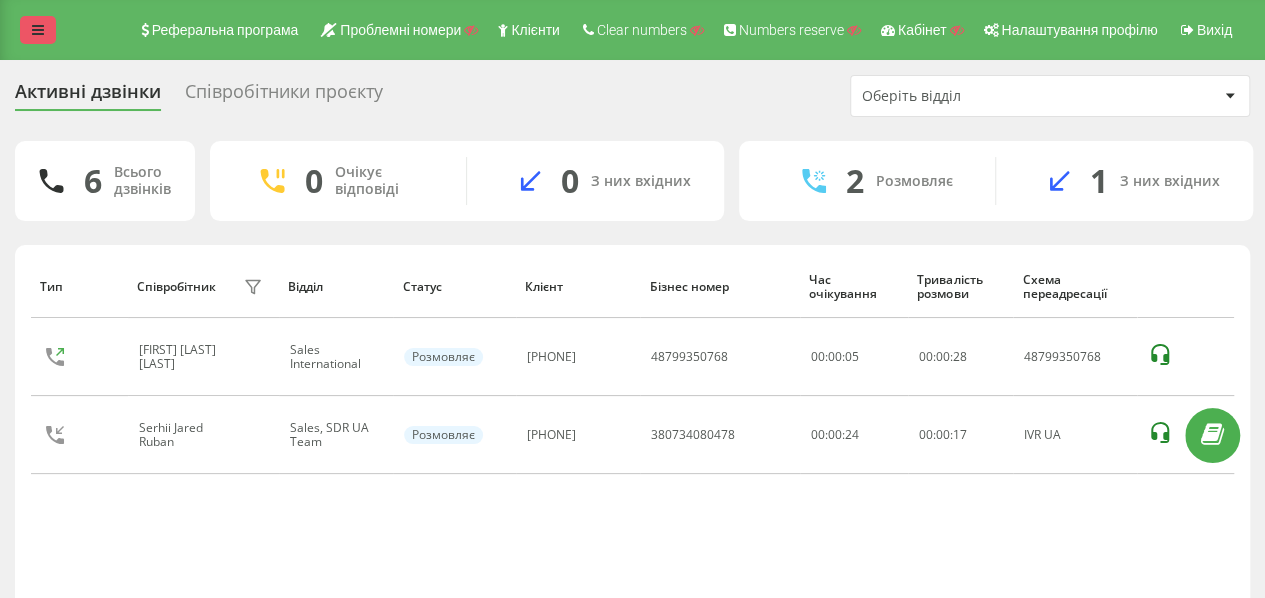click at bounding box center (38, 30) 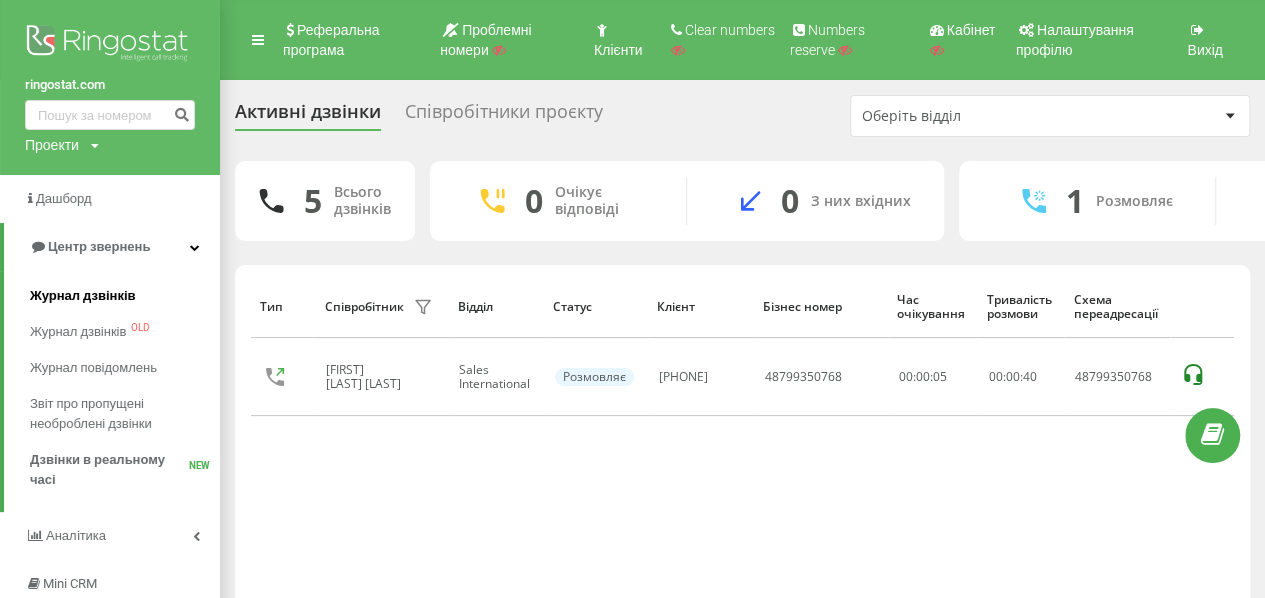 click on "Журнал дзвінків" at bounding box center [83, 296] 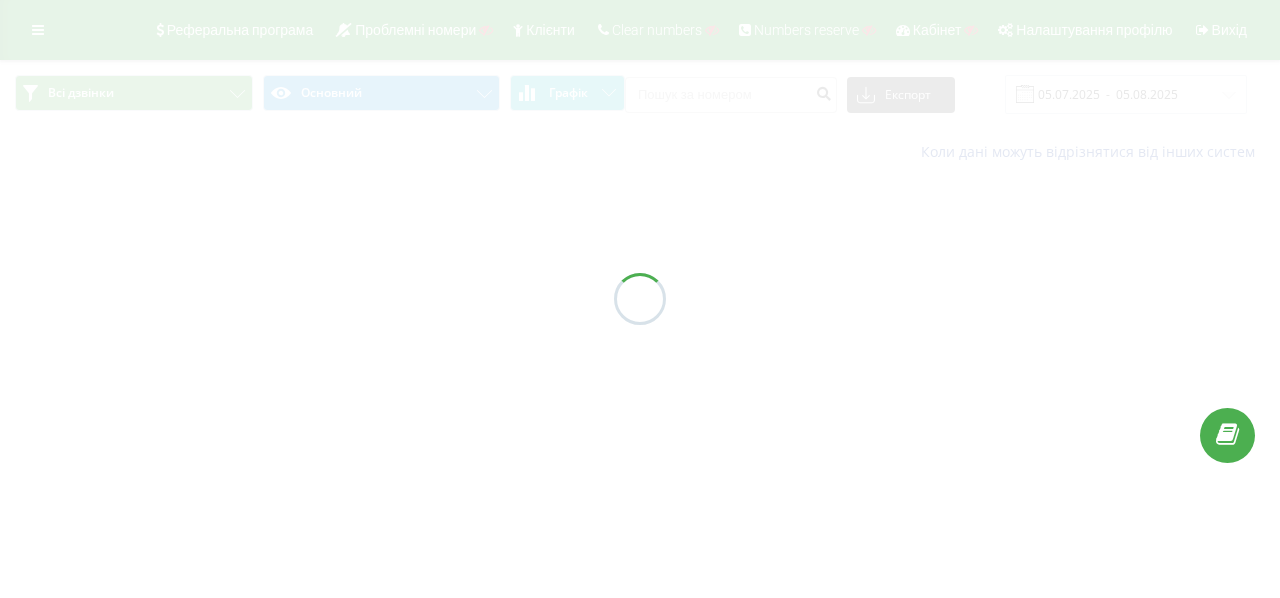 drag, startPoint x: 0, startPoint y: 0, endPoint x: 727, endPoint y: 91, distance: 732.6732 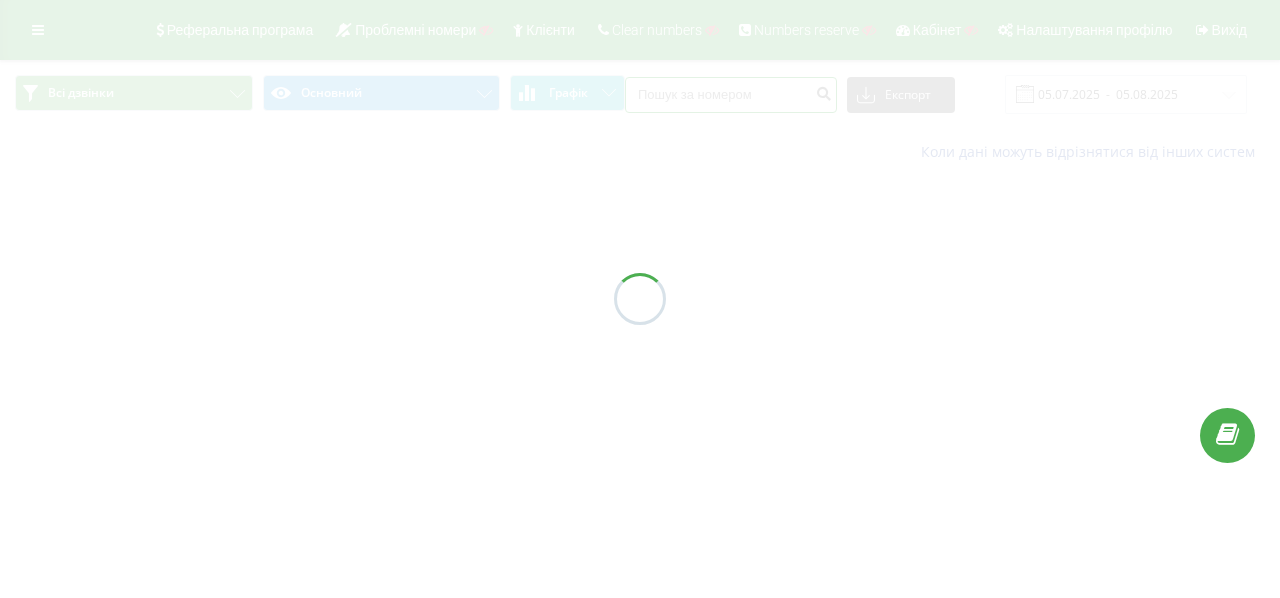 click at bounding box center (731, 95) 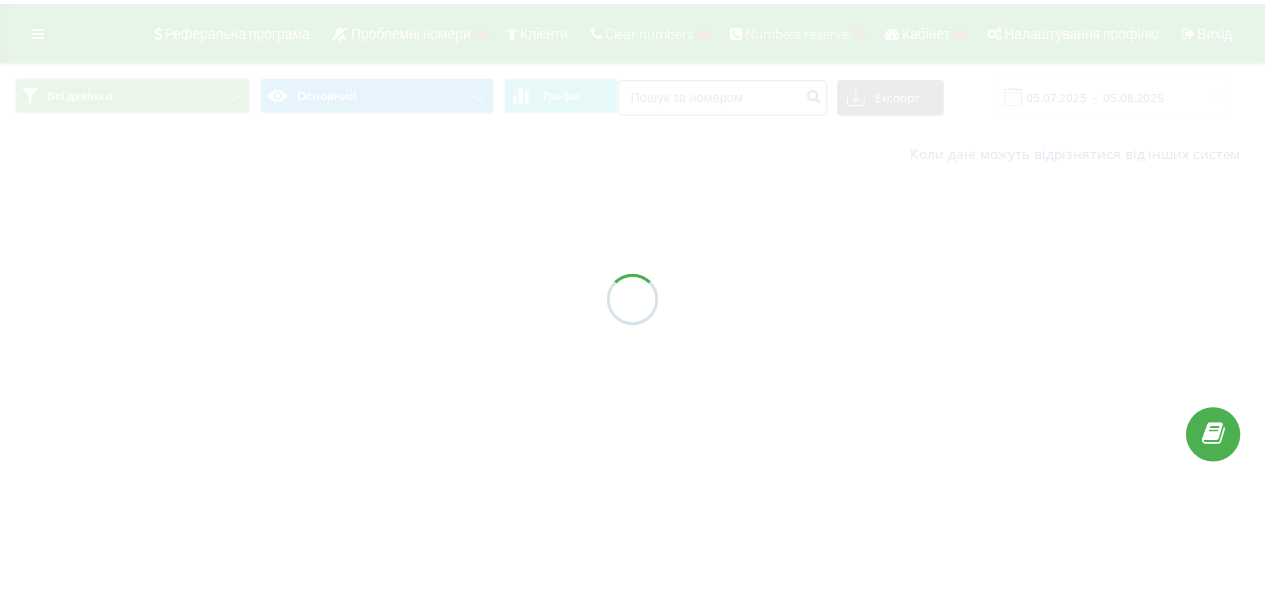 scroll, scrollTop: 0, scrollLeft: 0, axis: both 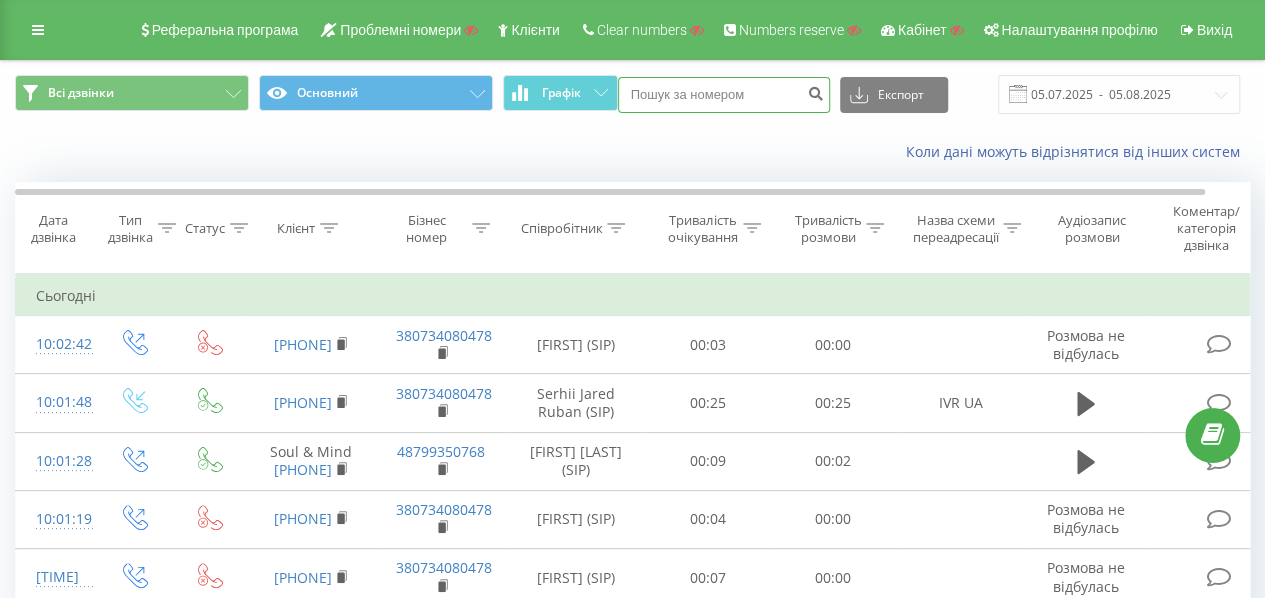 click at bounding box center [724, 95] 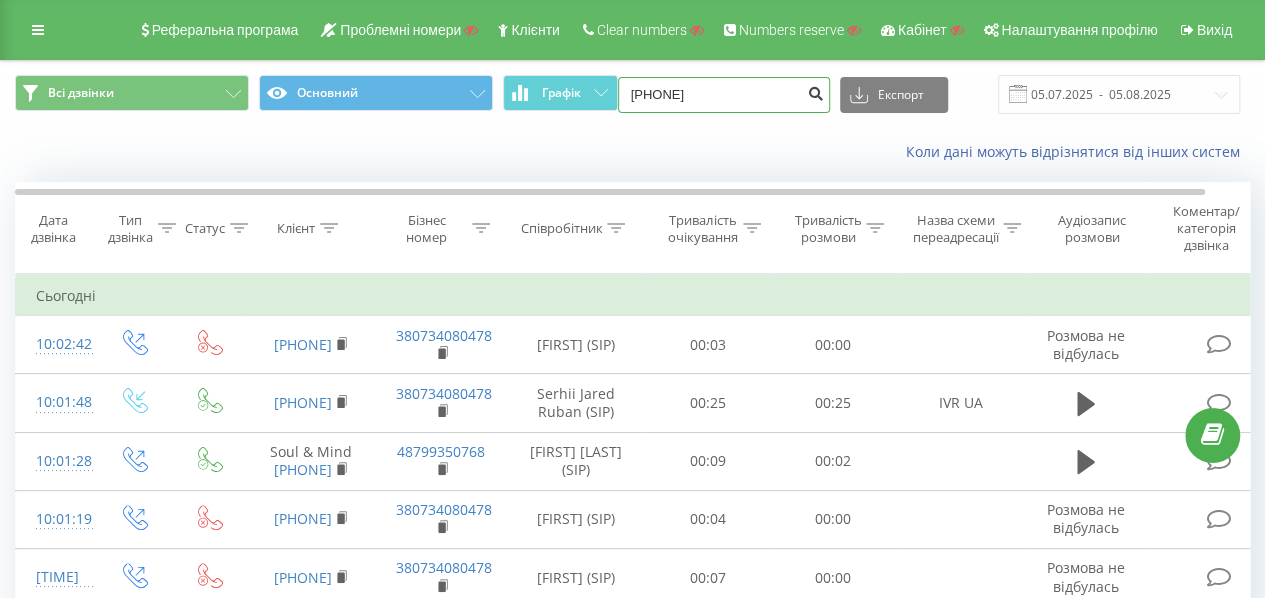 type on "380673400600" 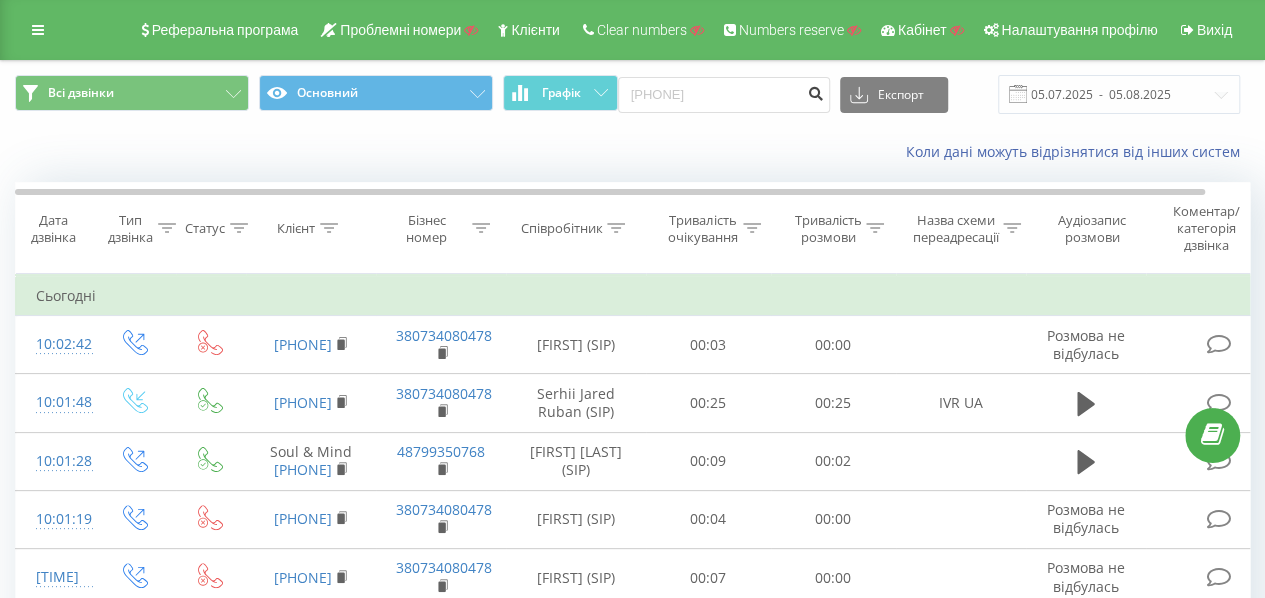 click at bounding box center [816, 91] 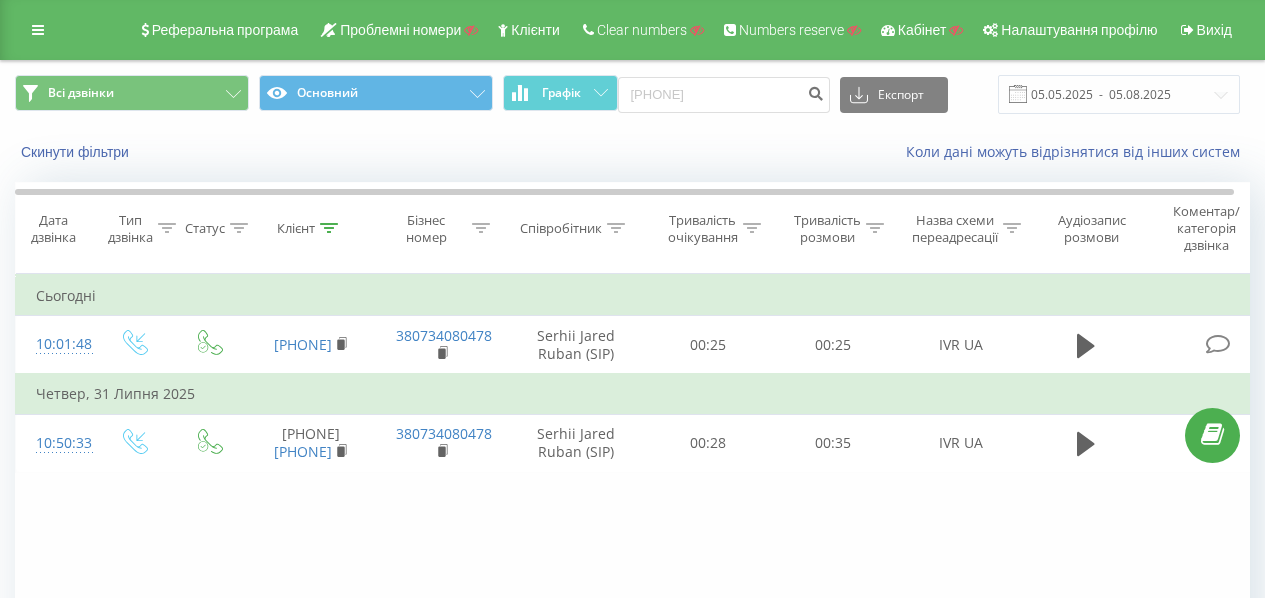 scroll, scrollTop: 0, scrollLeft: 0, axis: both 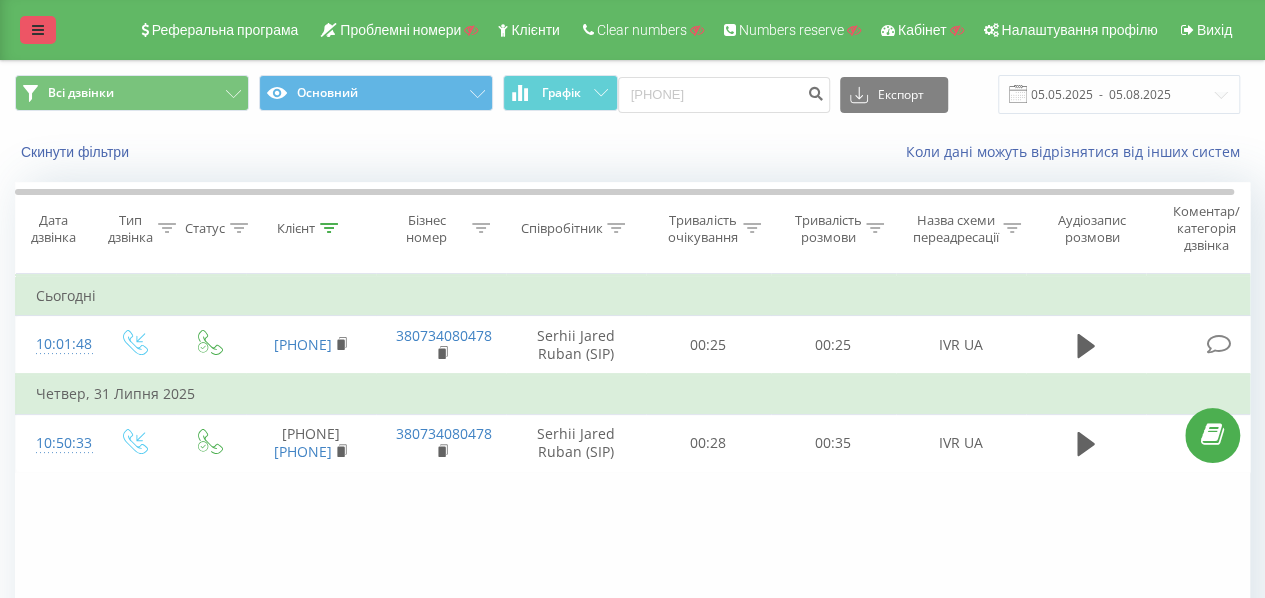 click at bounding box center [38, 30] 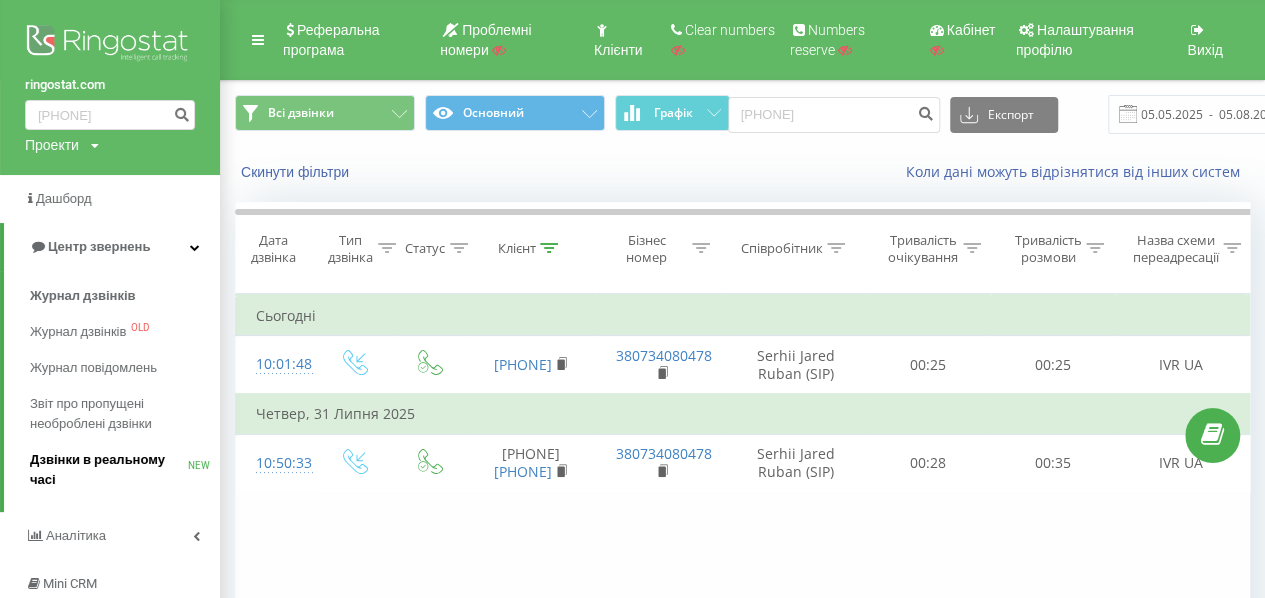 click on "Дзвінки в реальному часі" at bounding box center (109, 470) 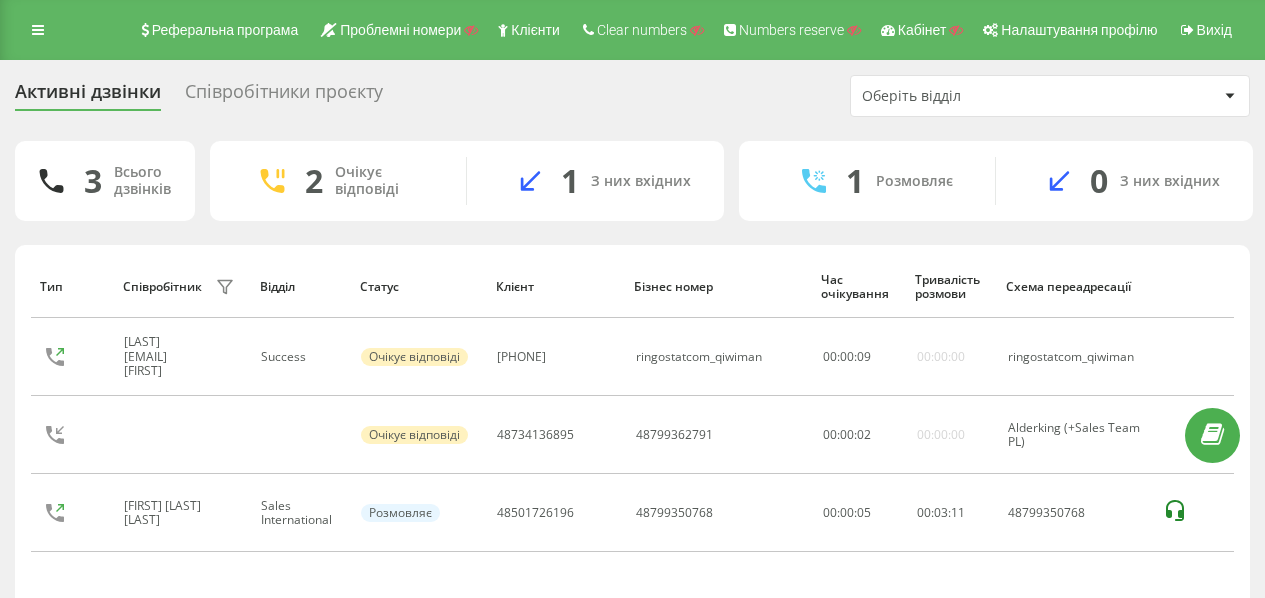 scroll, scrollTop: 0, scrollLeft: 0, axis: both 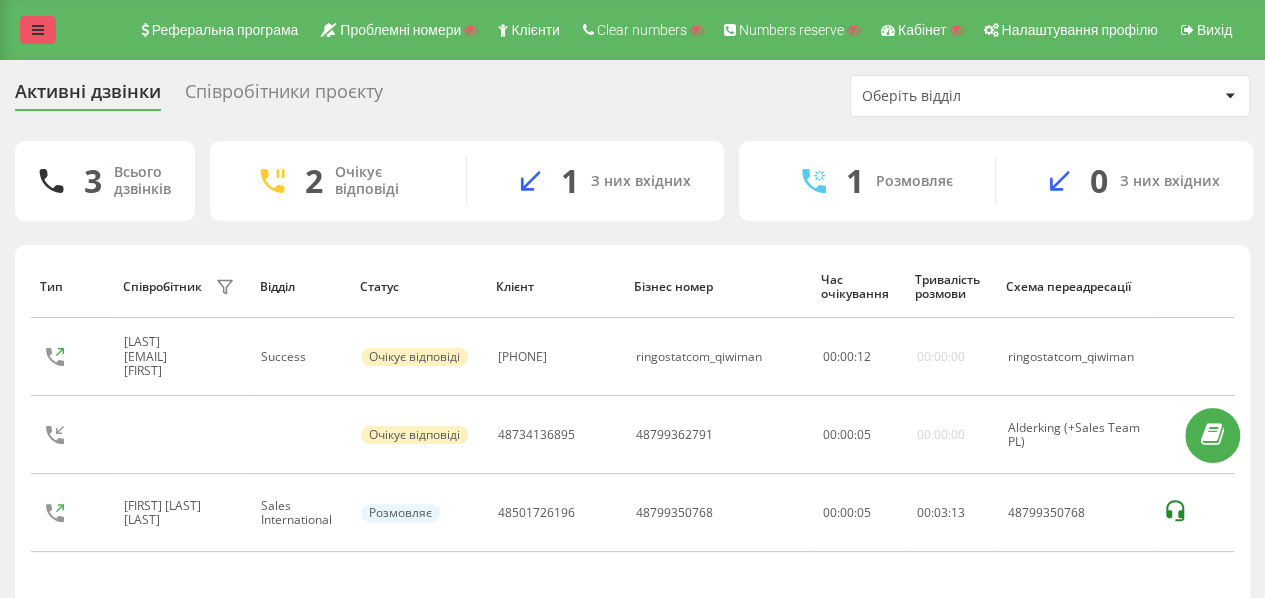click at bounding box center (38, 30) 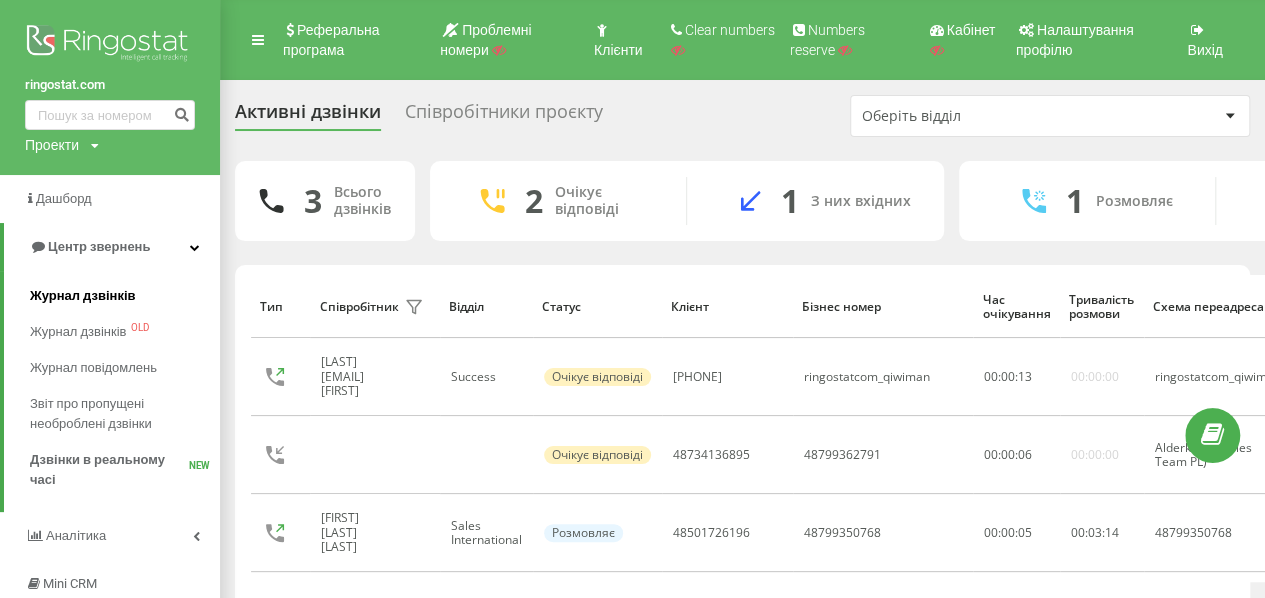 click on "Журнал дзвінків" at bounding box center [83, 296] 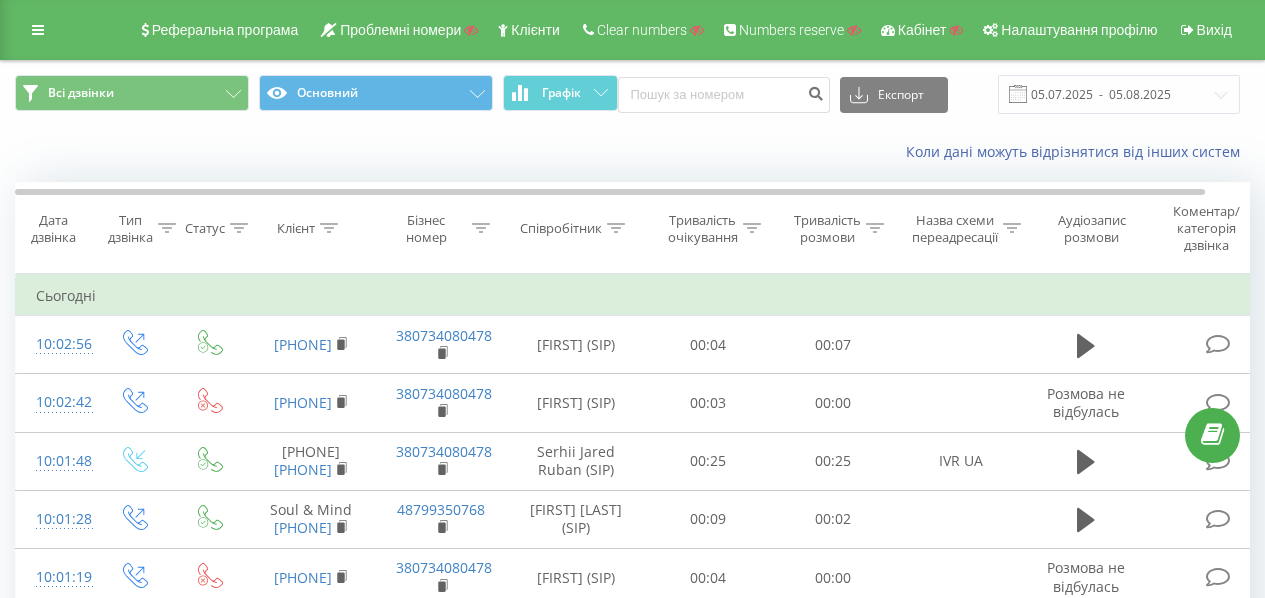 scroll, scrollTop: 0, scrollLeft: 0, axis: both 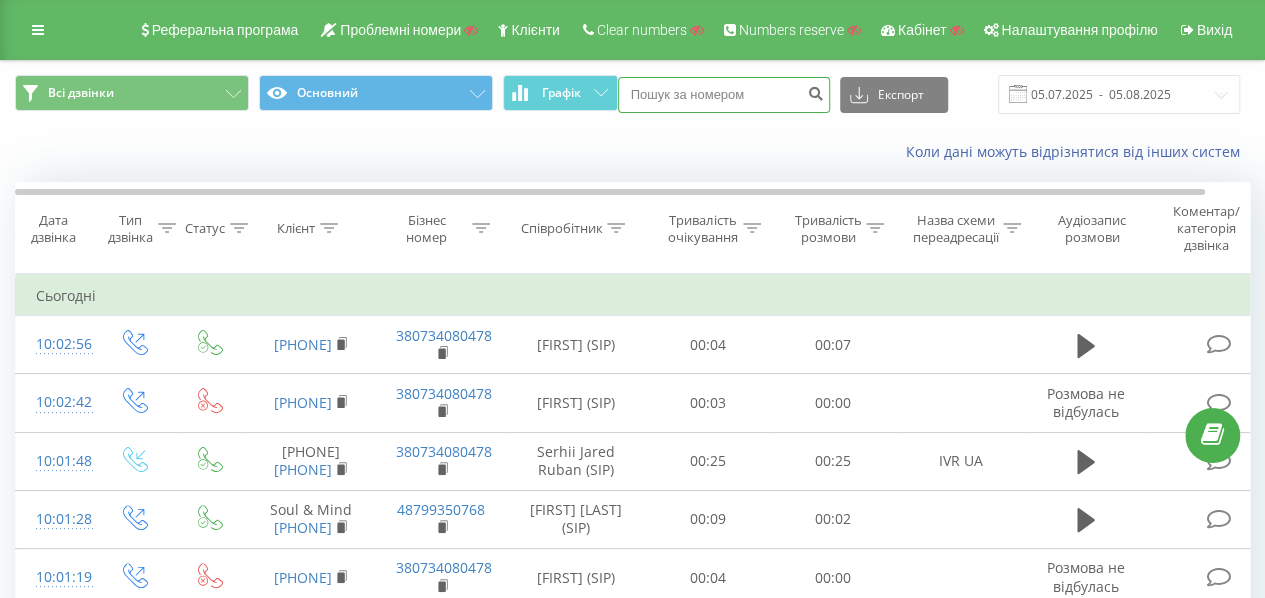 click at bounding box center (724, 95) 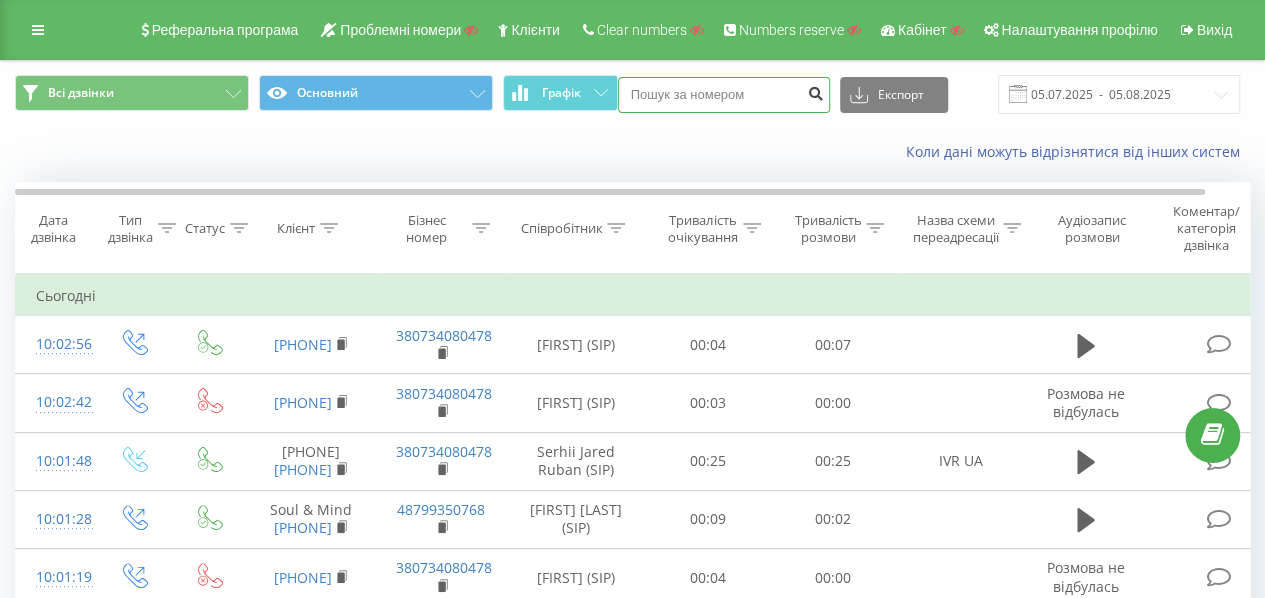 paste on "[PHONE]" 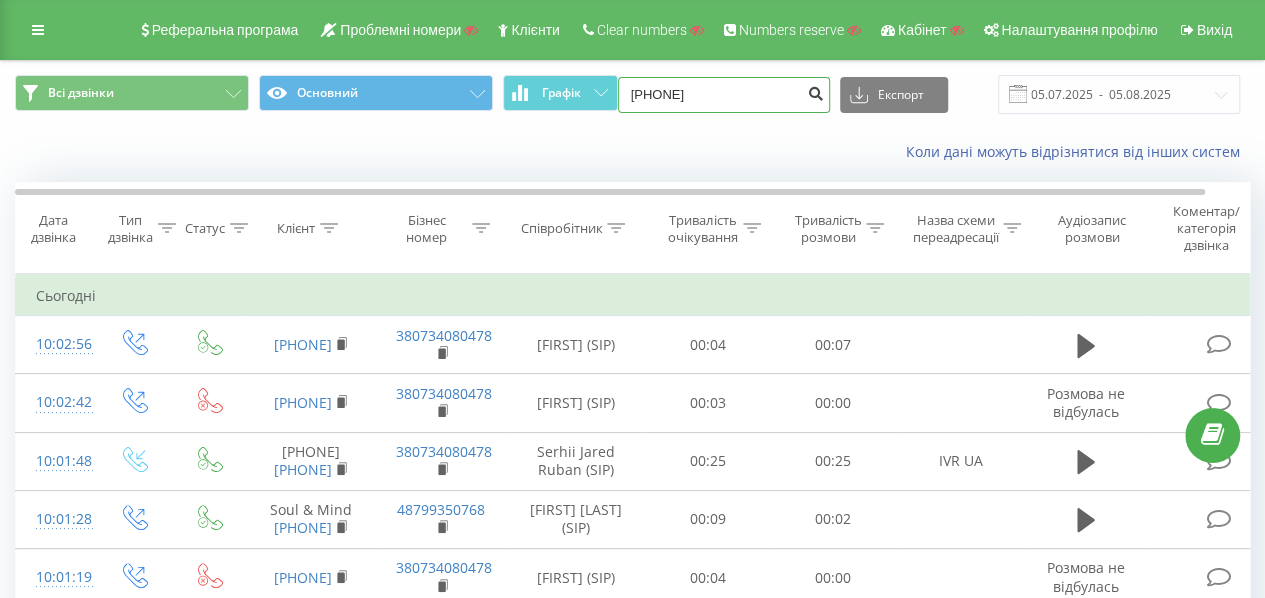 type on "380989745404" 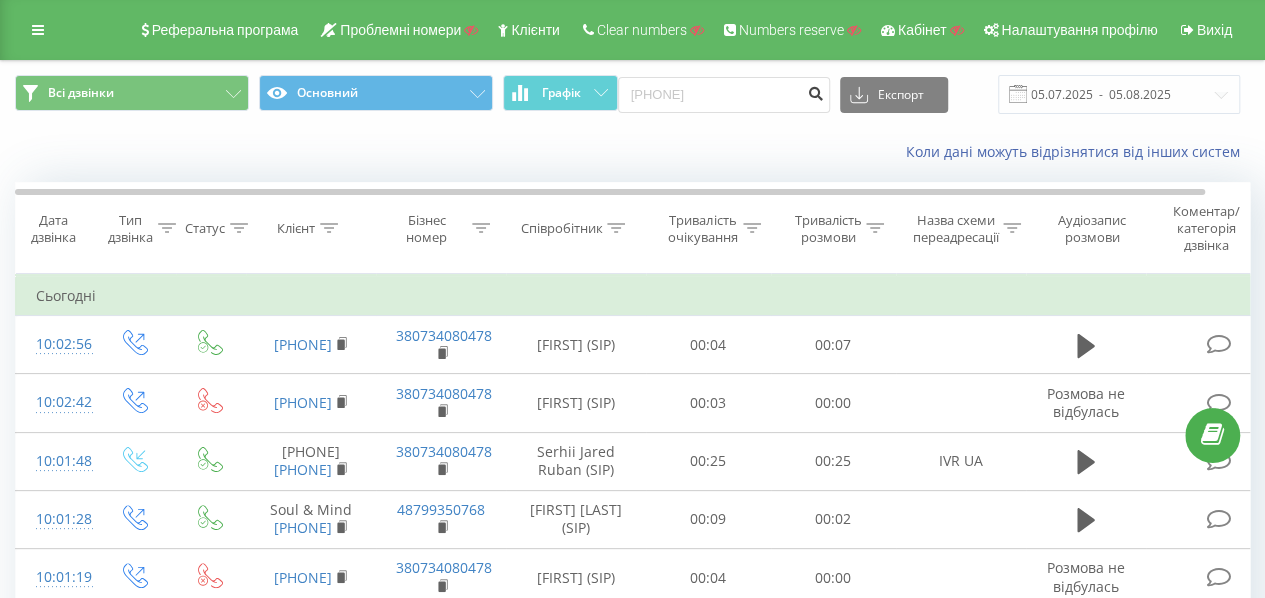 click at bounding box center [816, 95] 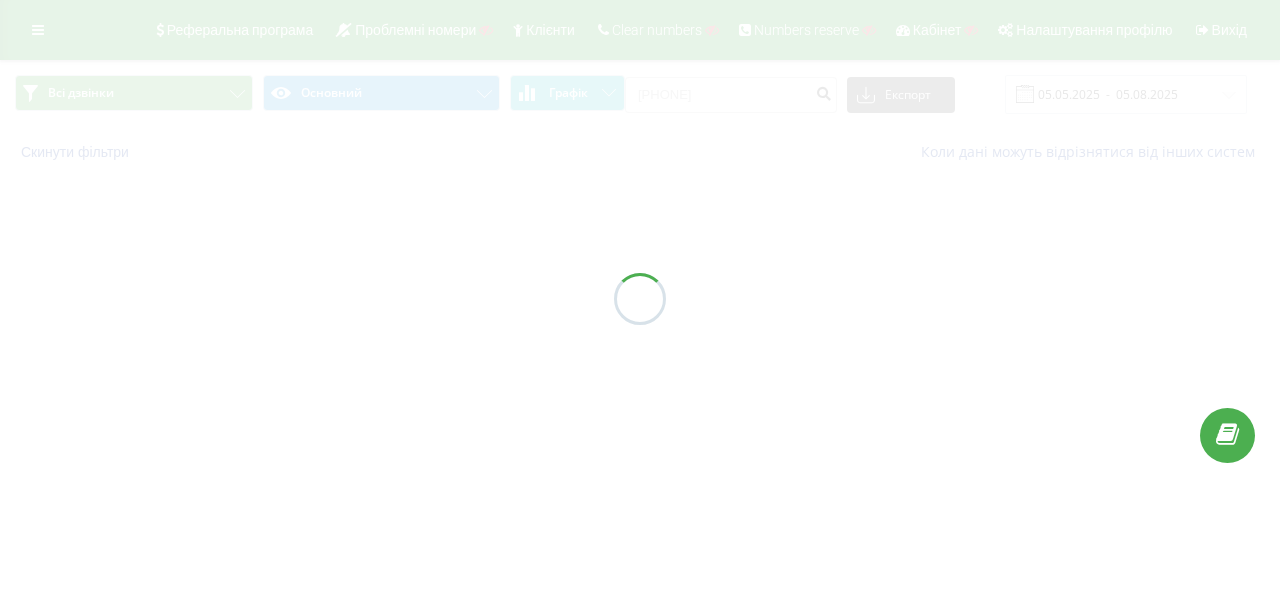 scroll, scrollTop: 0, scrollLeft: 0, axis: both 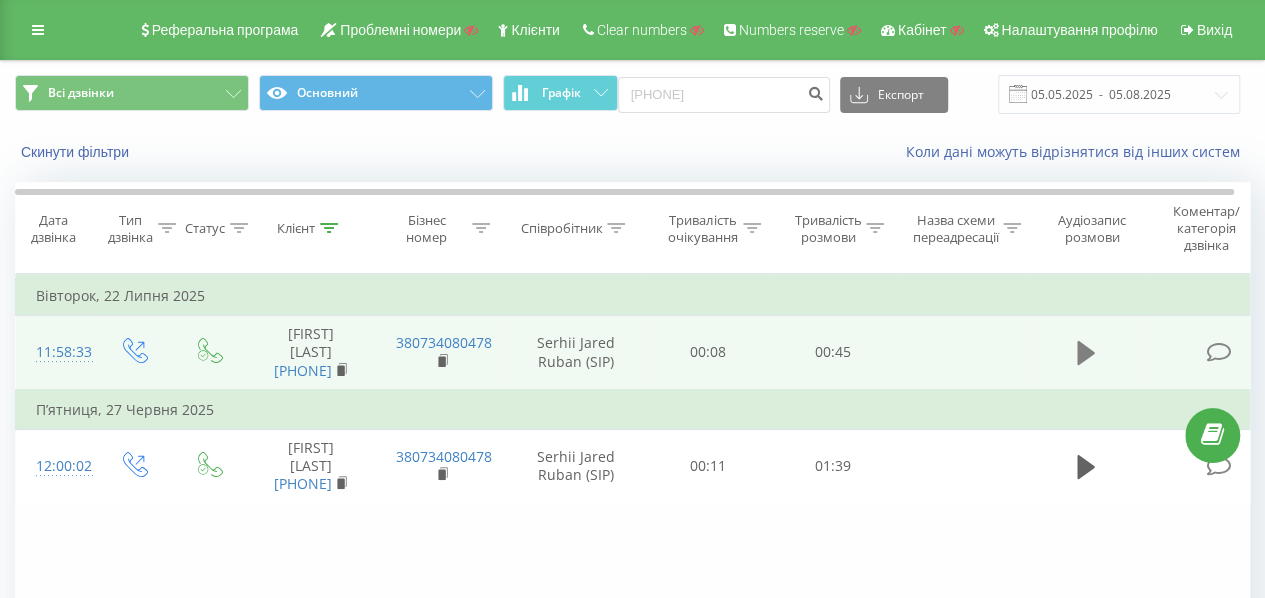 click 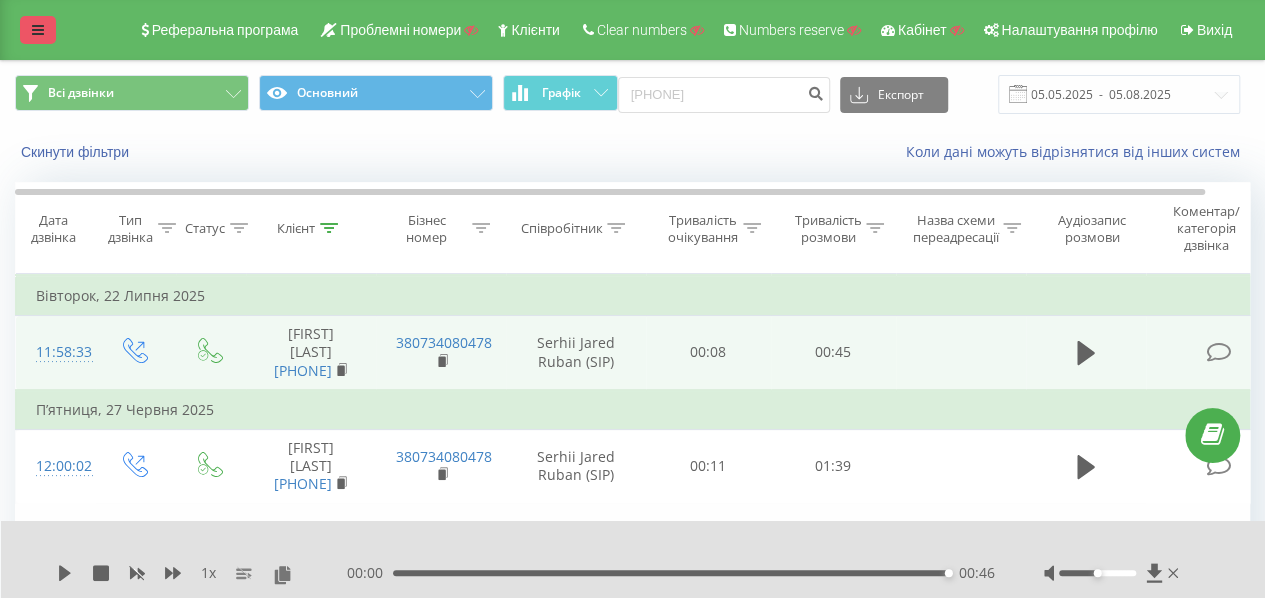 click at bounding box center (38, 30) 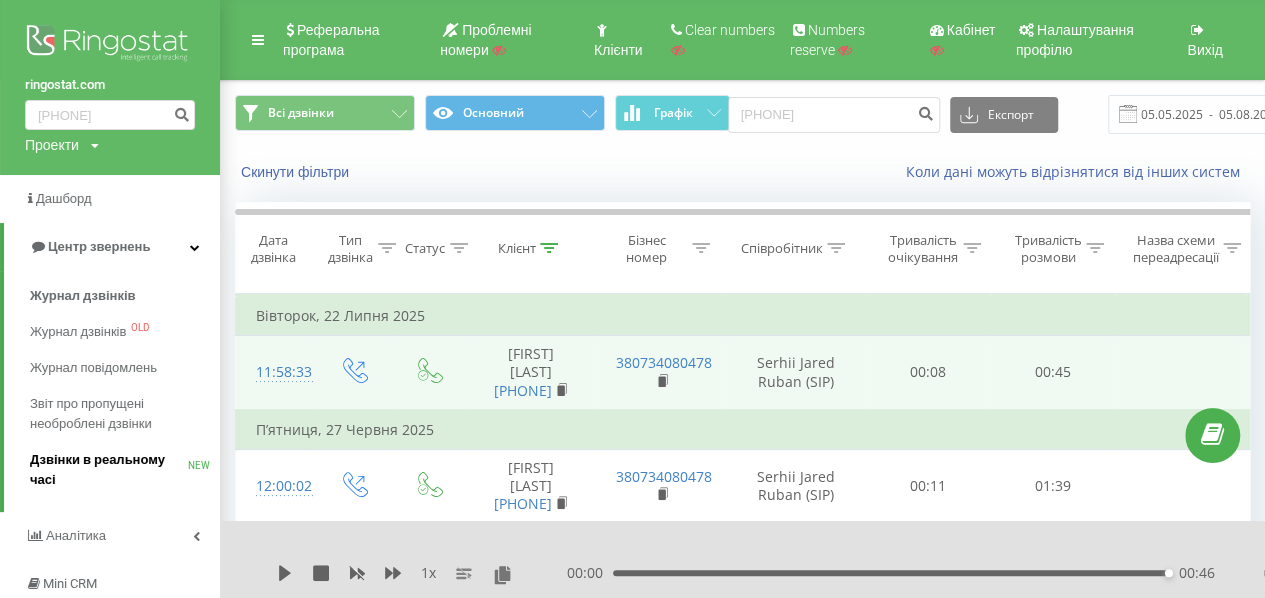 click on "Дзвінки в реальному часі" at bounding box center [109, 470] 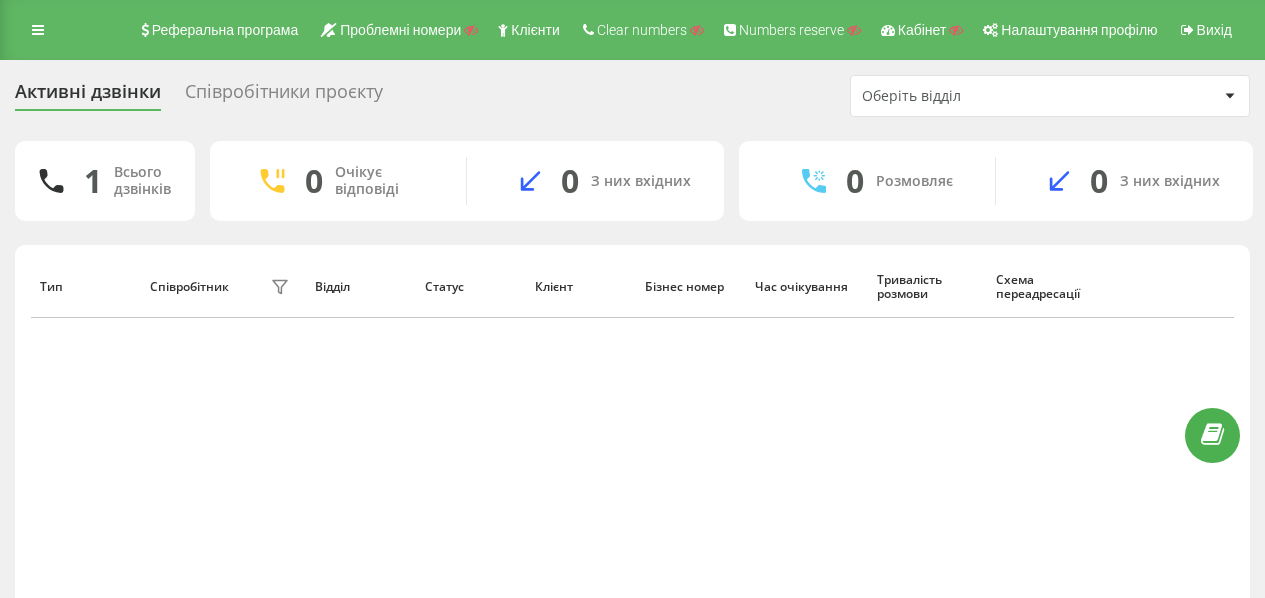 scroll, scrollTop: 0, scrollLeft: 0, axis: both 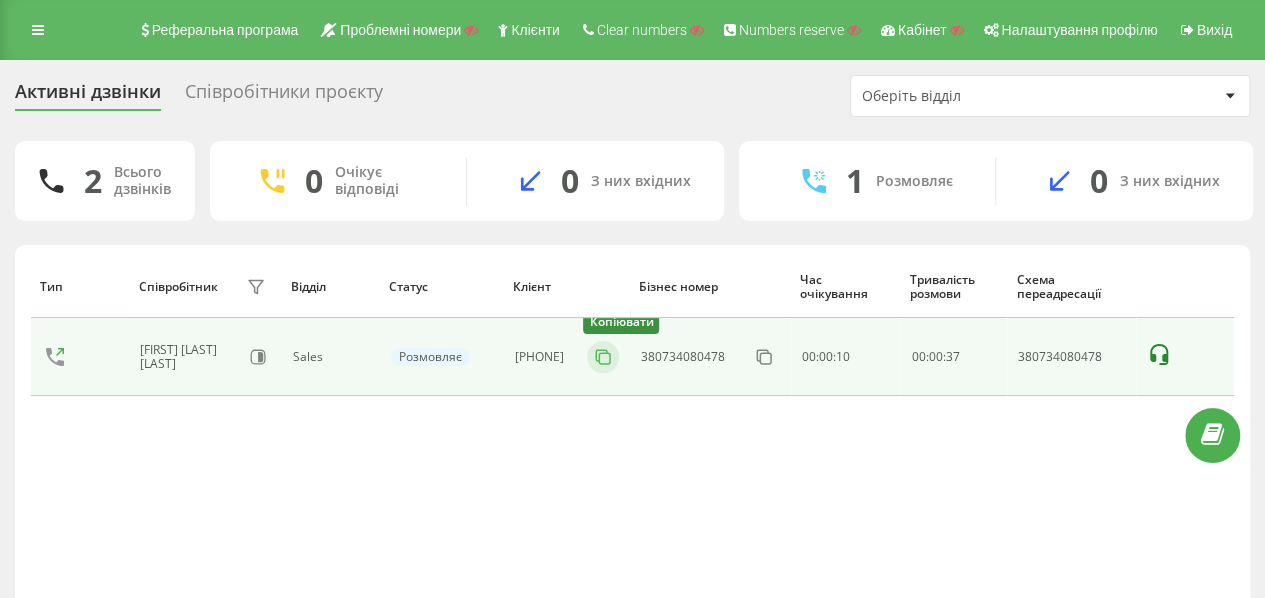 click 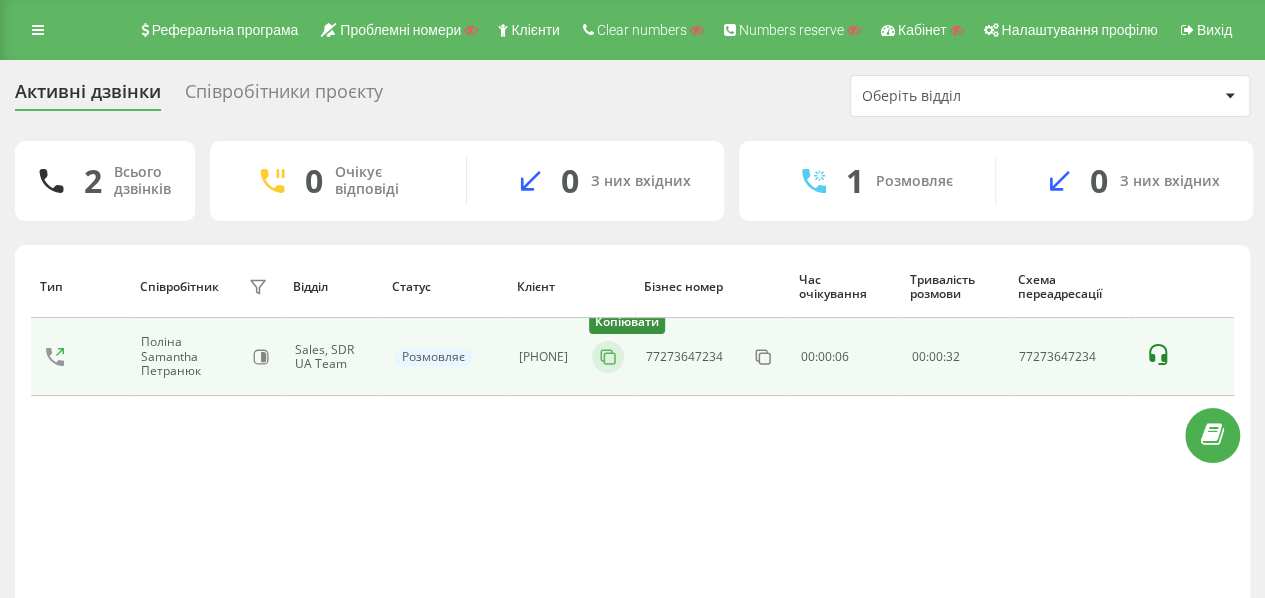 click 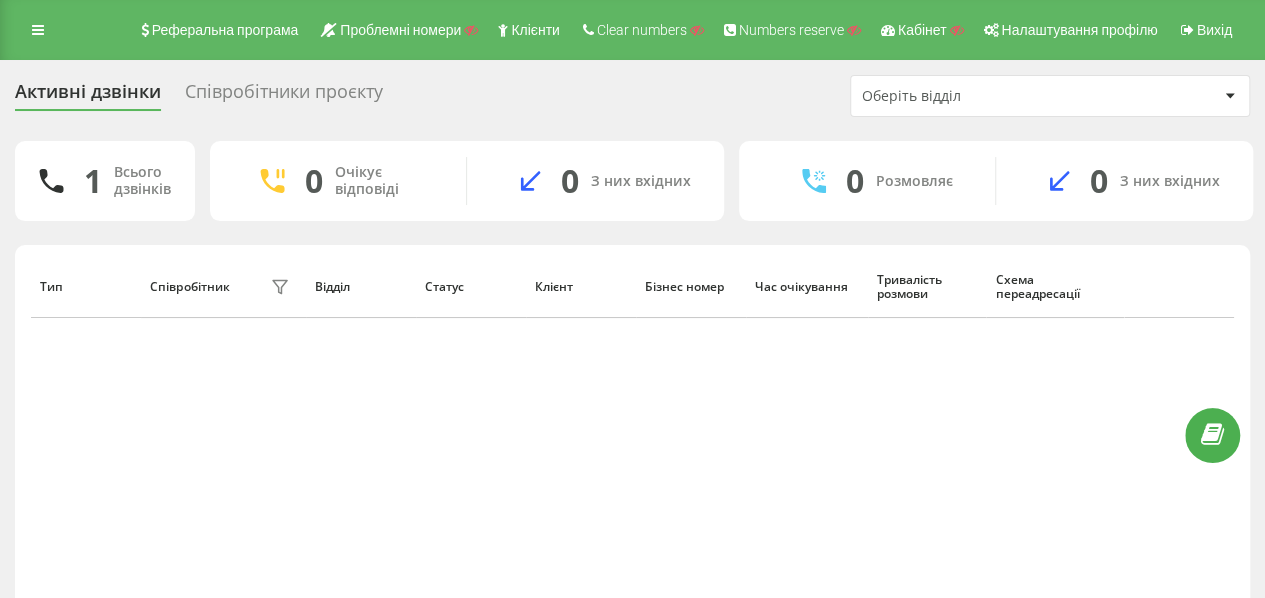click on "Реферальна програма Проблемні номери Клієнти Clear numbers Numbers reserve Кабінет Налаштування профілю Вихід" at bounding box center [632, 30] 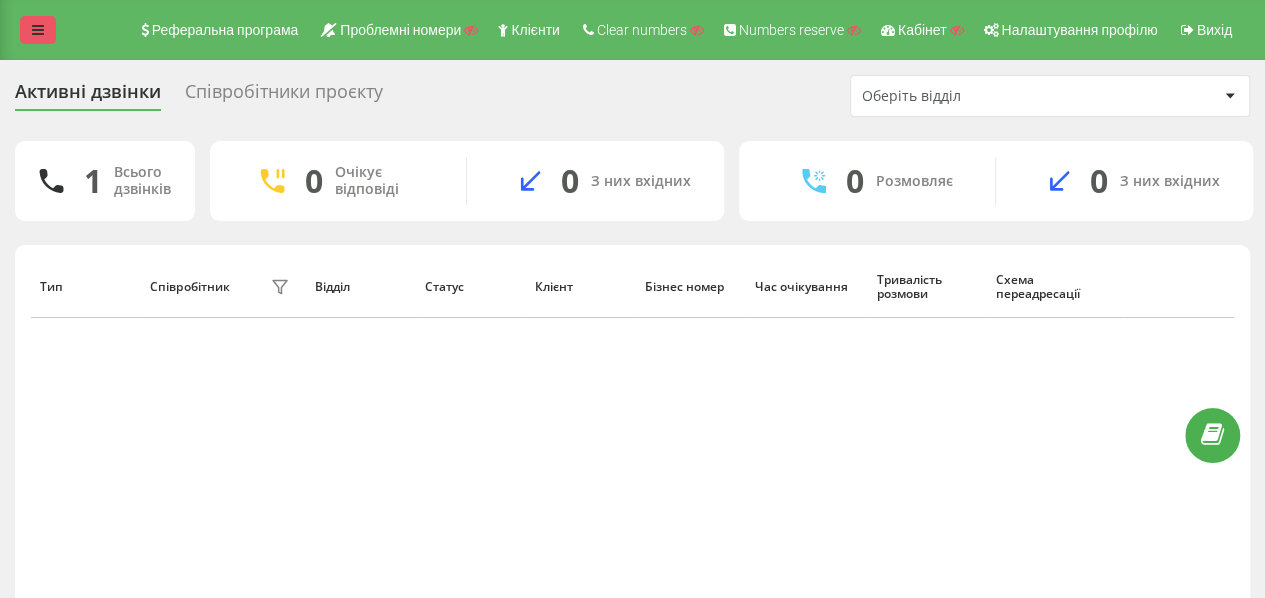 click at bounding box center (38, 30) 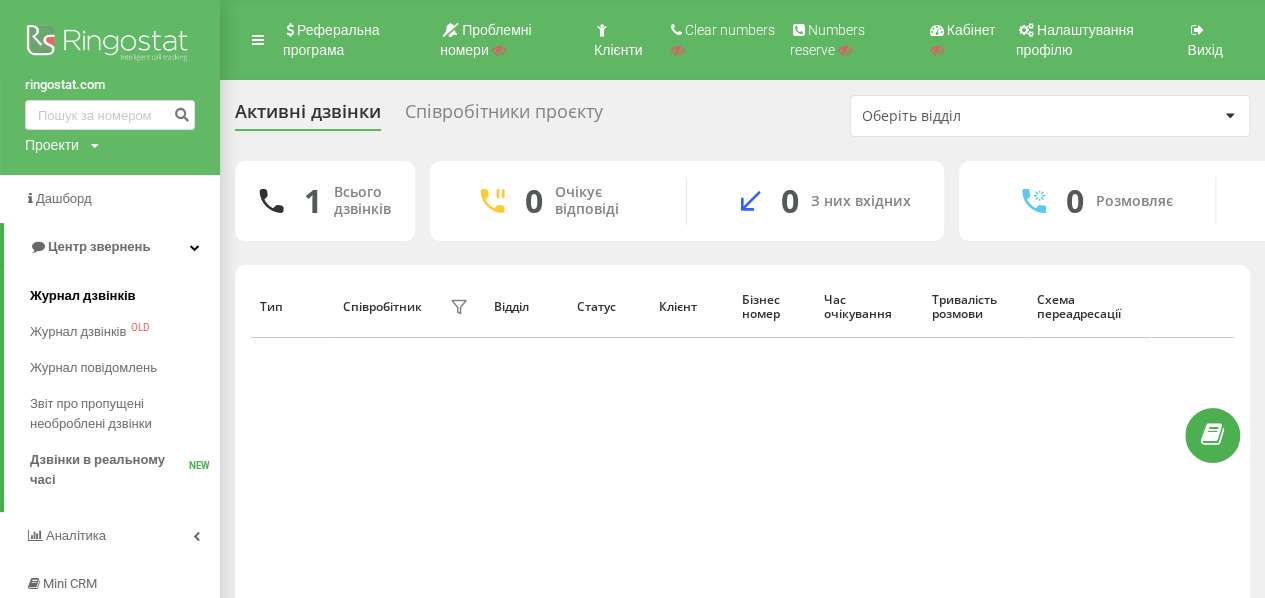 click on "Журнал дзвінків" at bounding box center (83, 296) 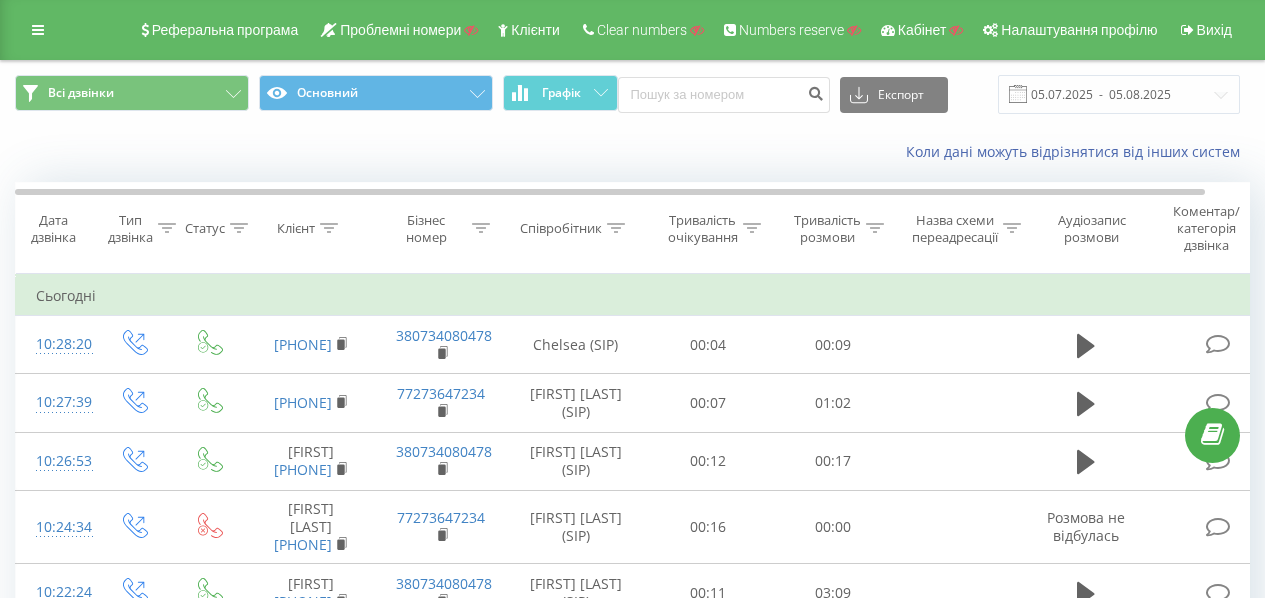 scroll, scrollTop: 0, scrollLeft: 0, axis: both 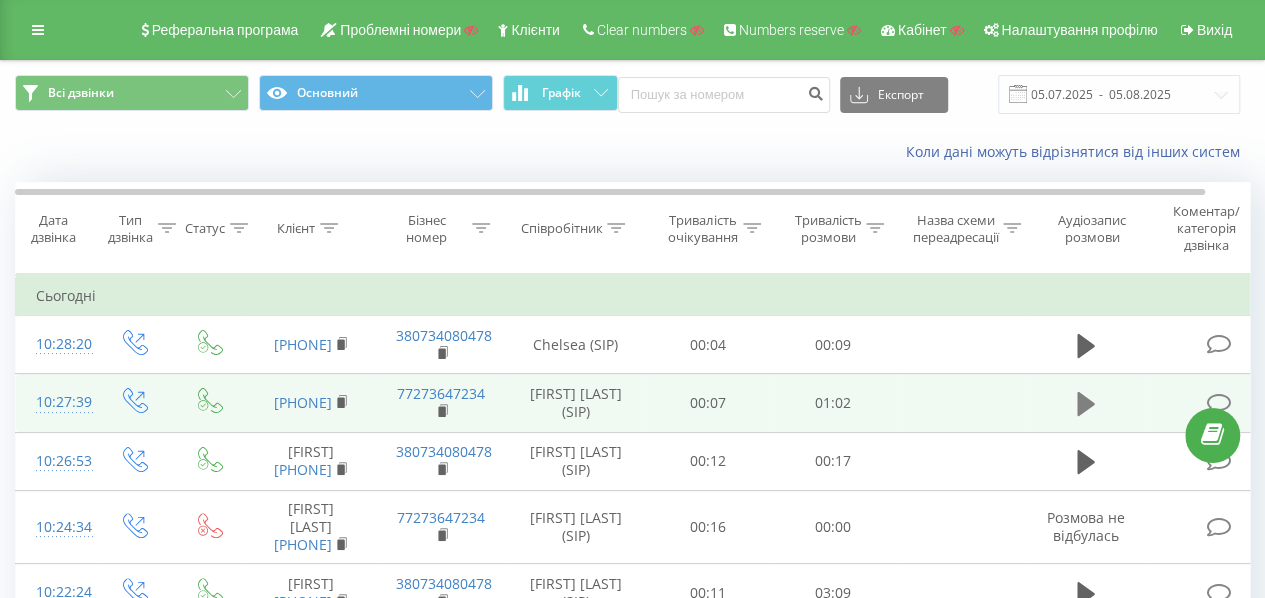 click 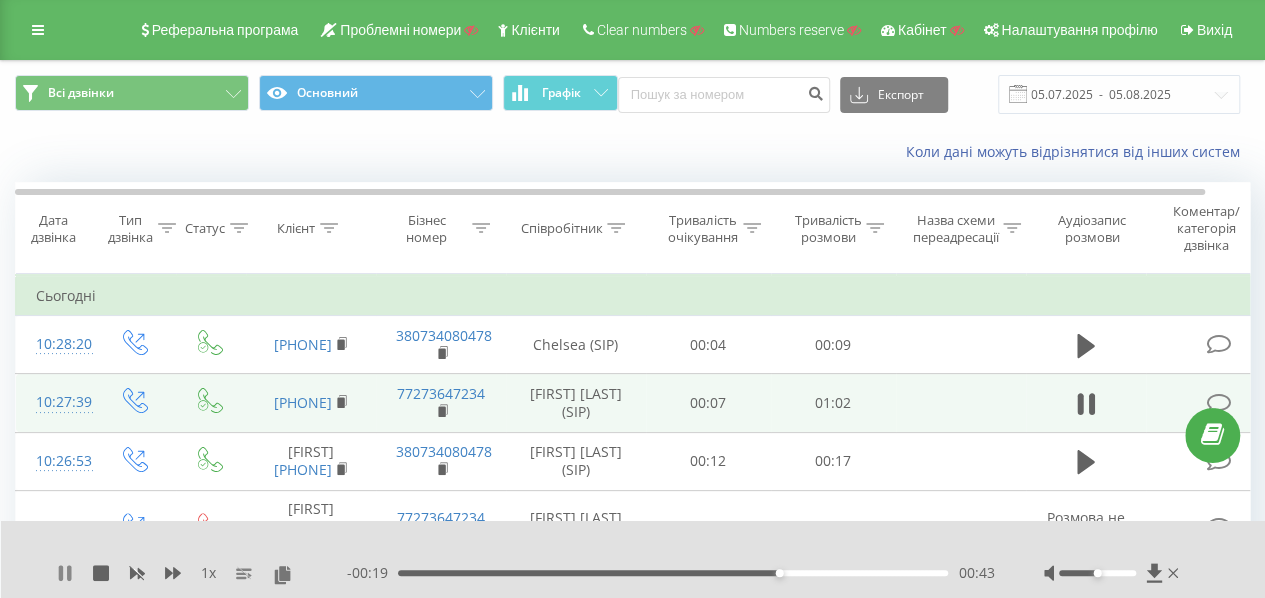 click 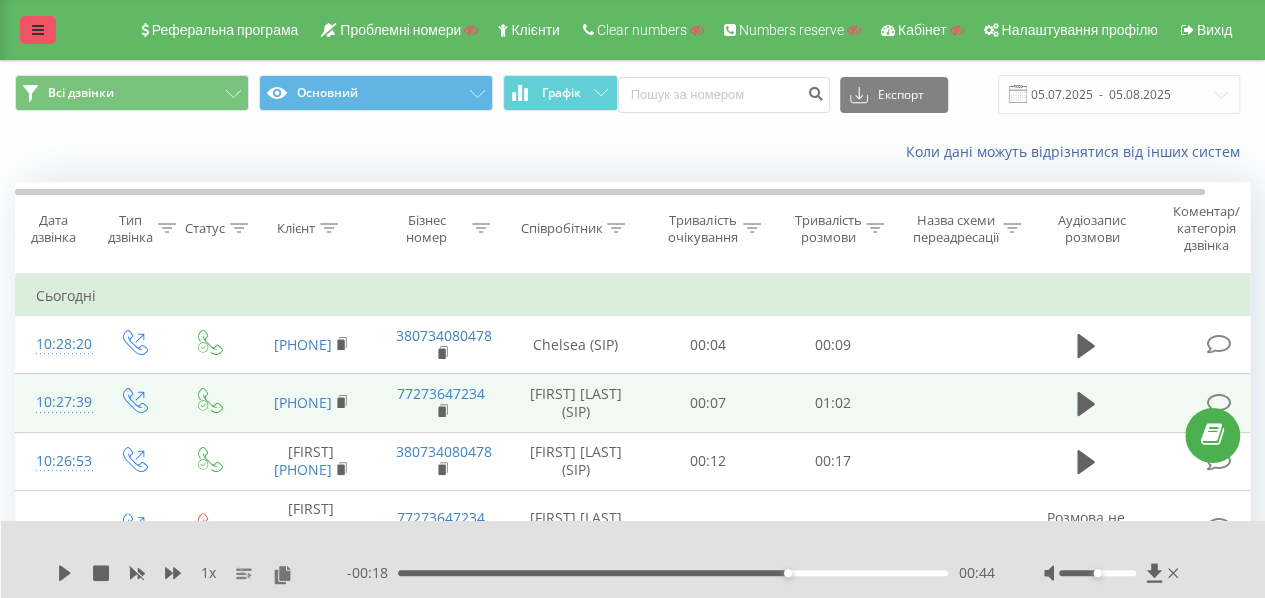 click at bounding box center [38, 30] 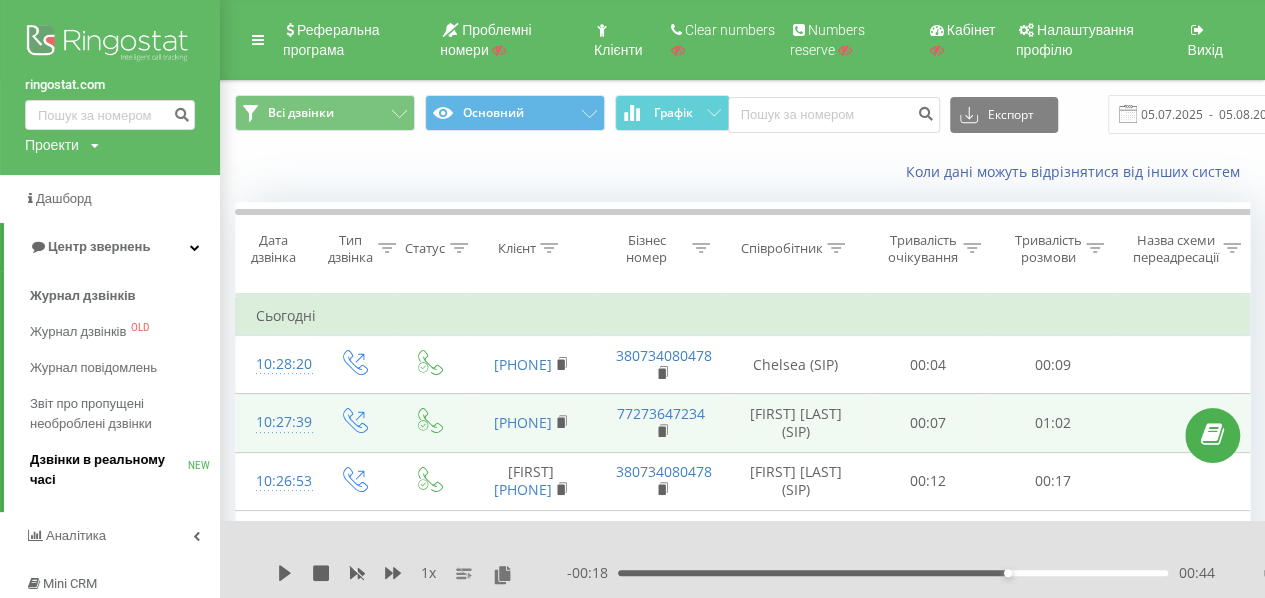 click on "Дзвінки в реальному часі" at bounding box center [109, 470] 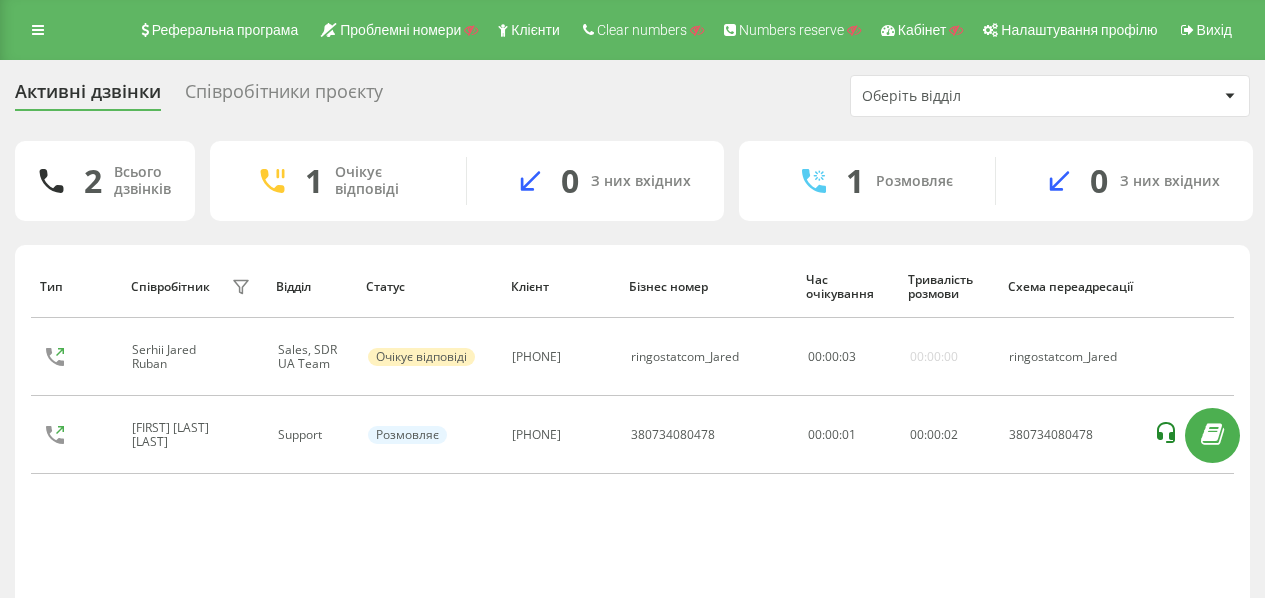 scroll, scrollTop: 0, scrollLeft: 0, axis: both 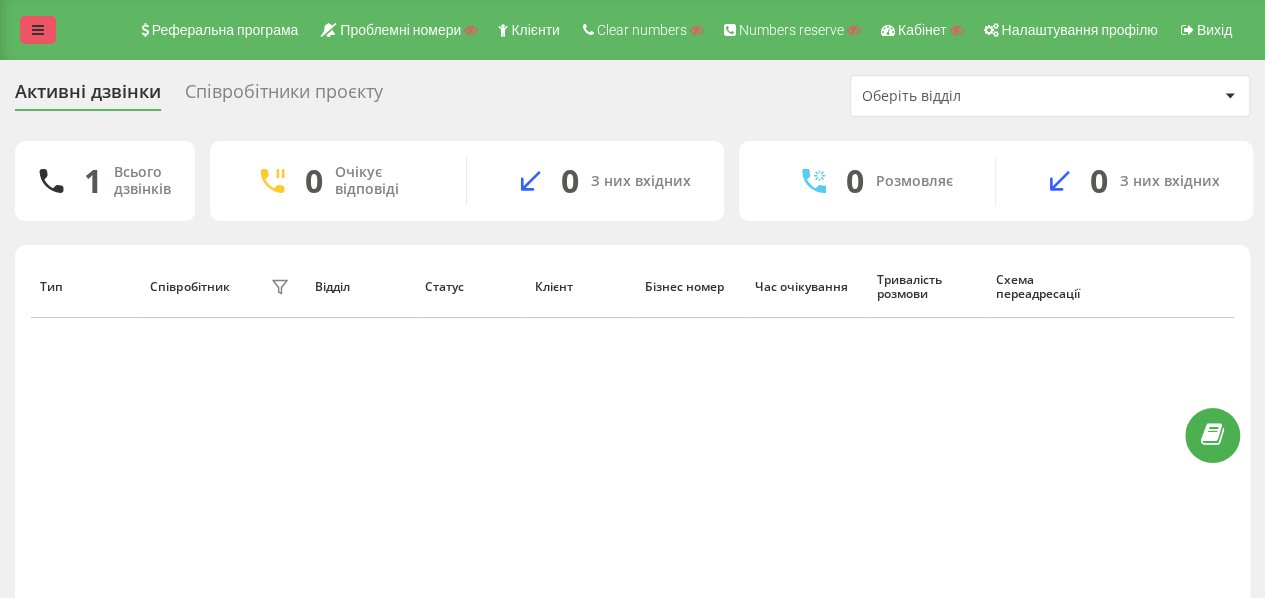 click at bounding box center (38, 30) 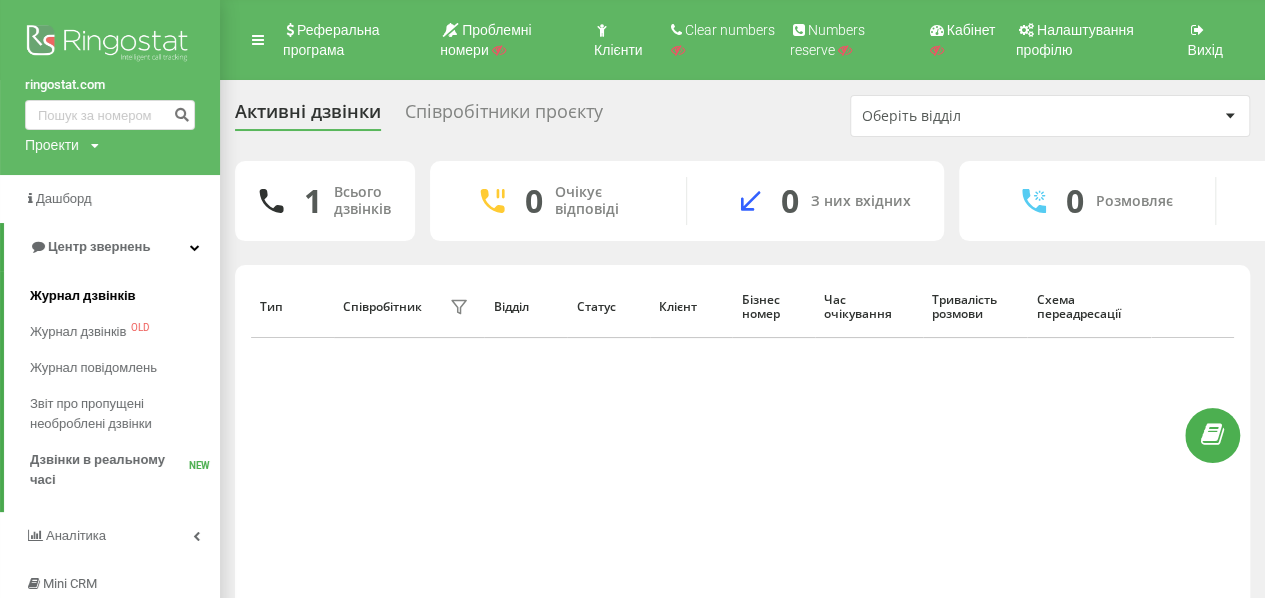 click on "Журнал дзвінків" at bounding box center [83, 296] 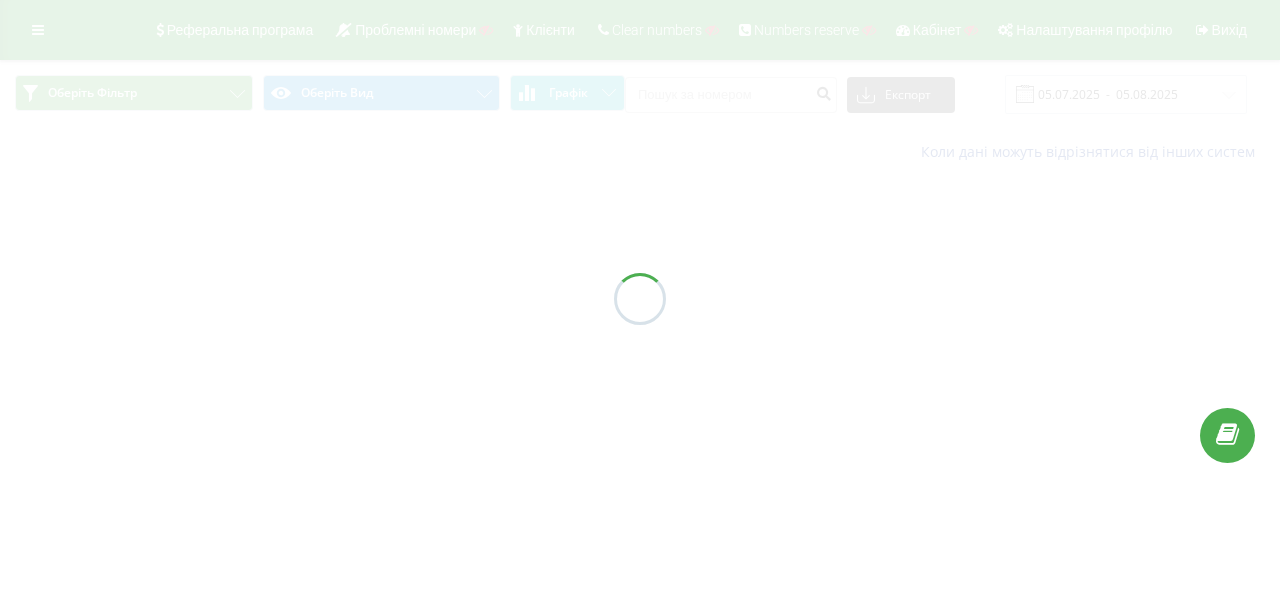 scroll, scrollTop: 0, scrollLeft: 0, axis: both 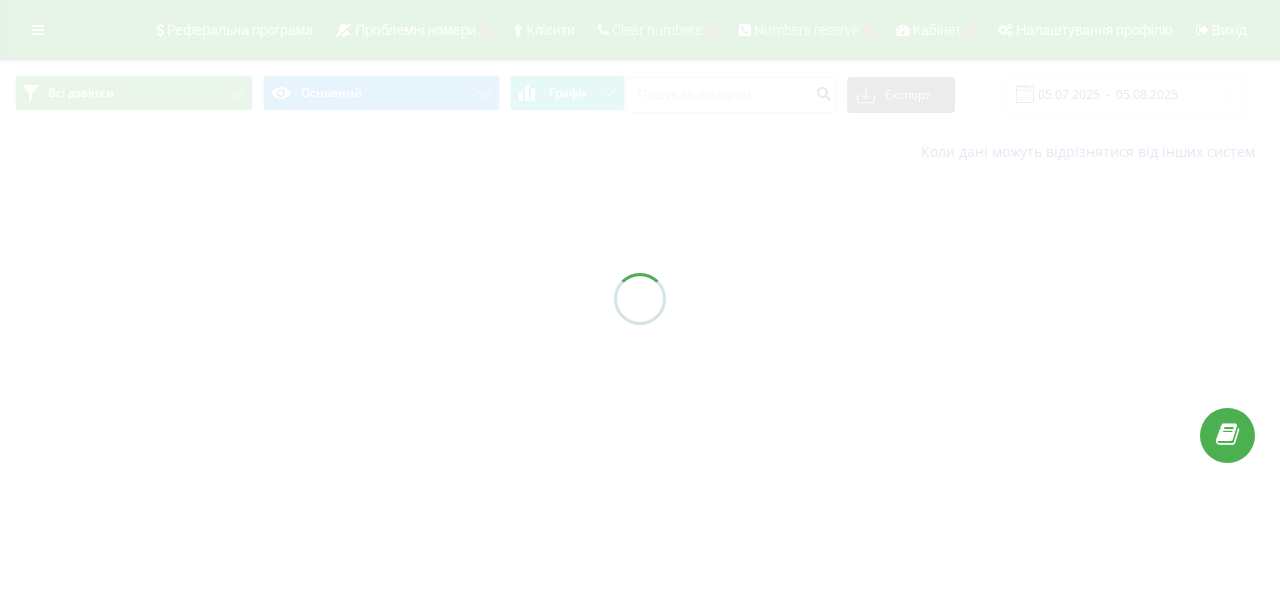 click at bounding box center (640, 299) 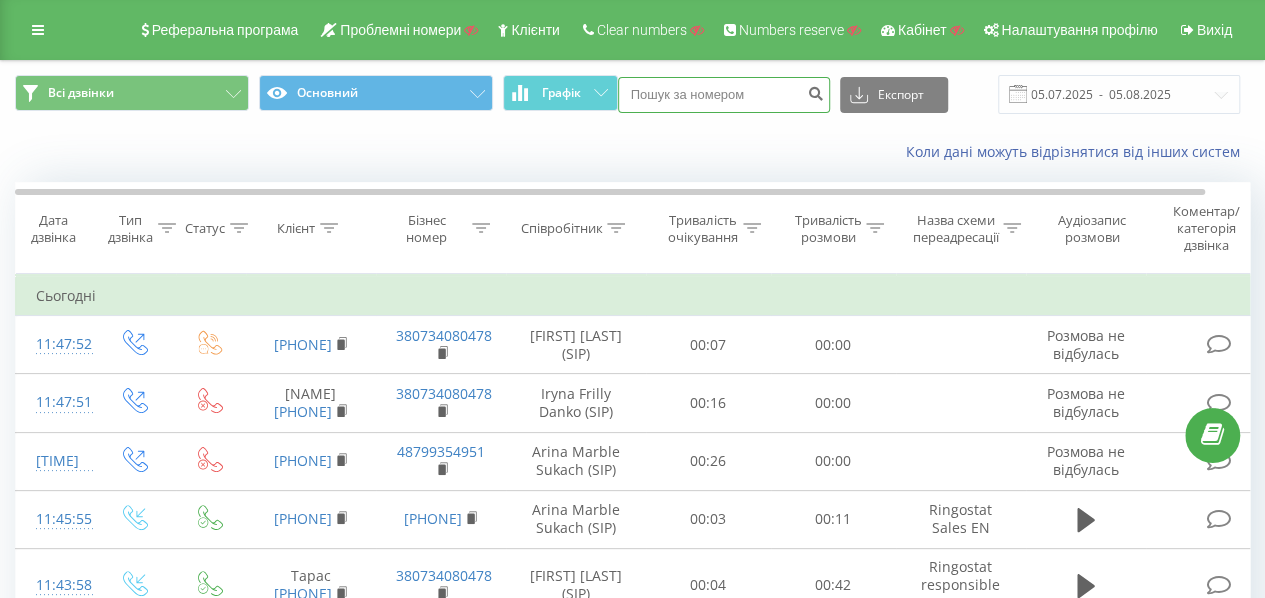 click at bounding box center (724, 95) 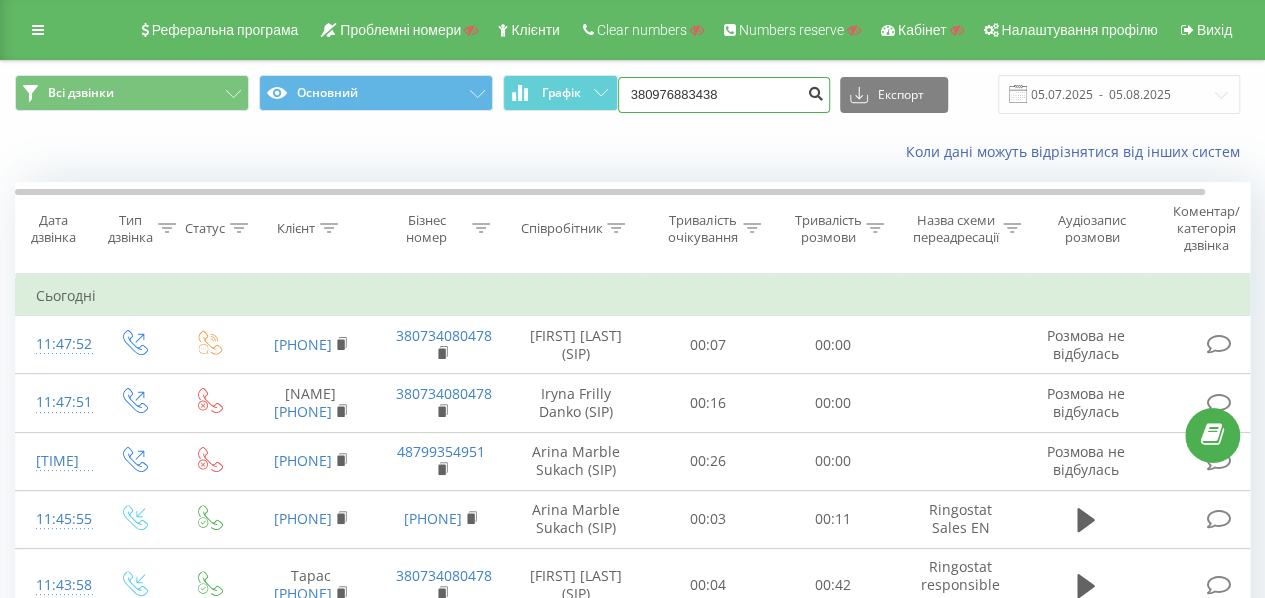 type on "380976883438" 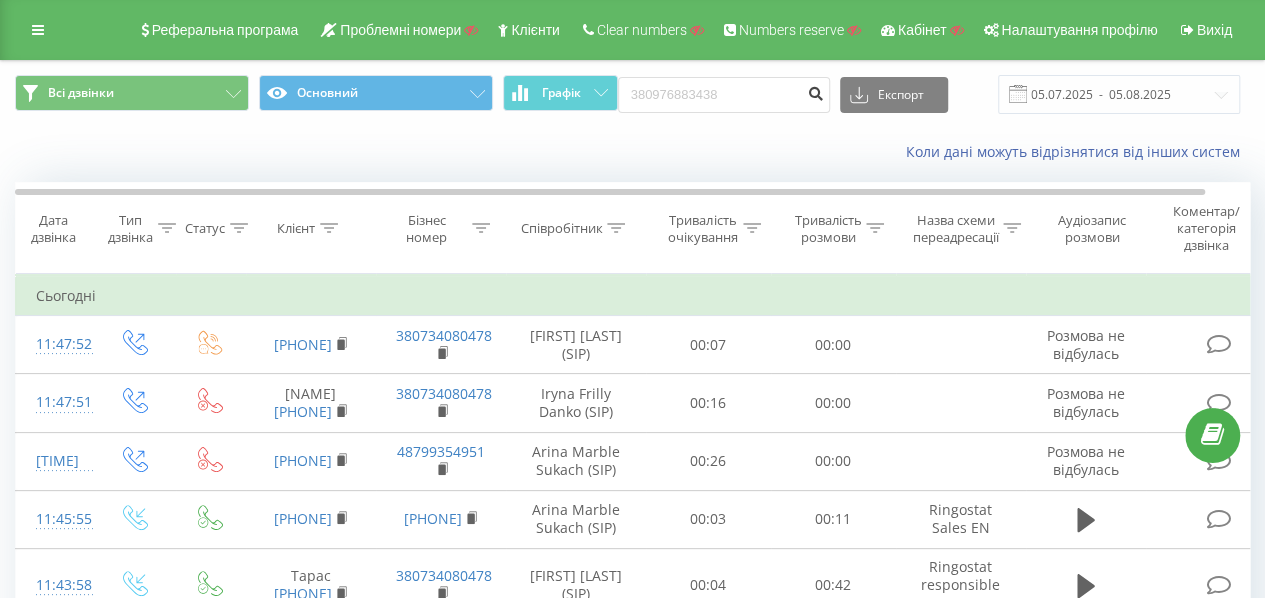 click at bounding box center (816, 91) 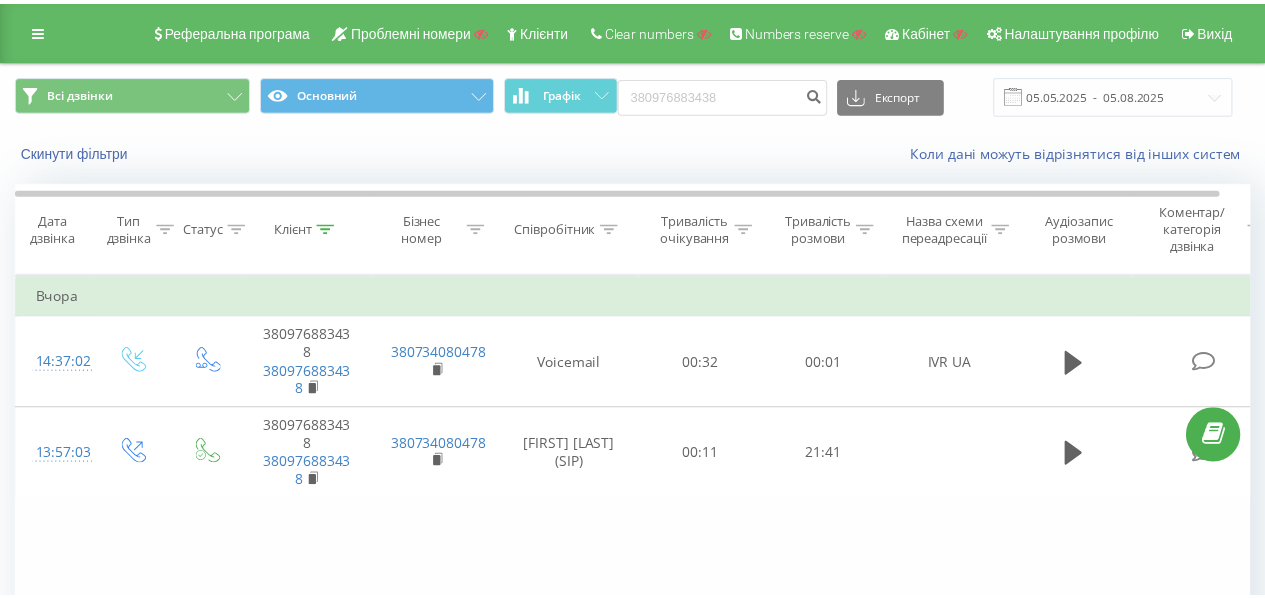 scroll, scrollTop: 0, scrollLeft: 0, axis: both 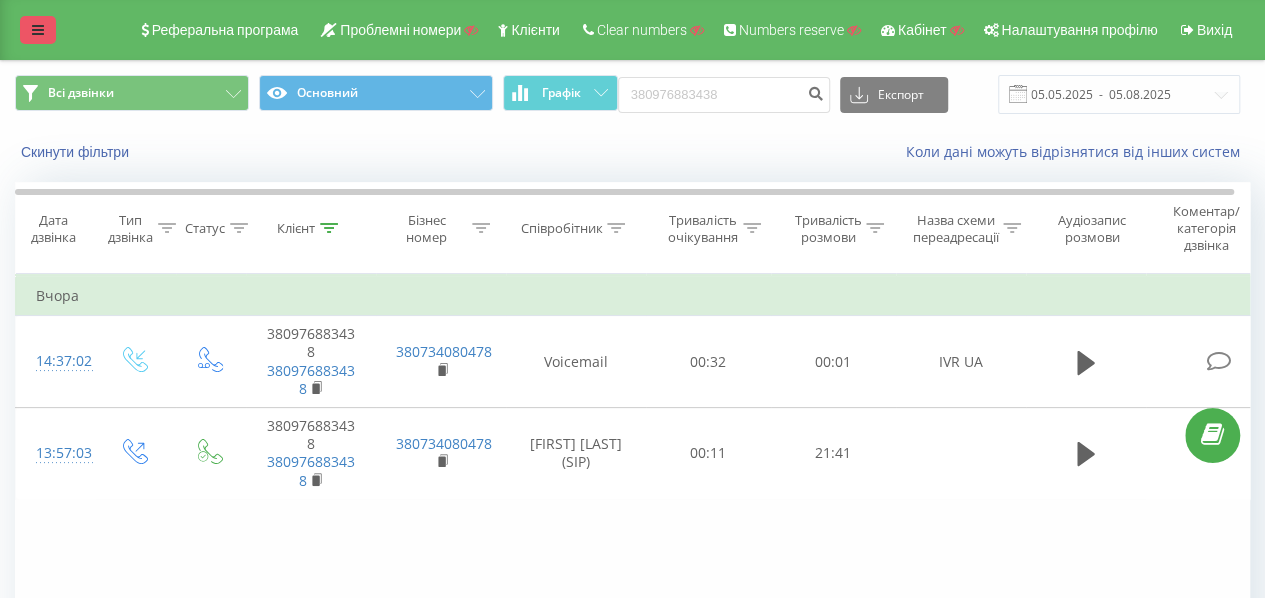 click at bounding box center (38, 30) 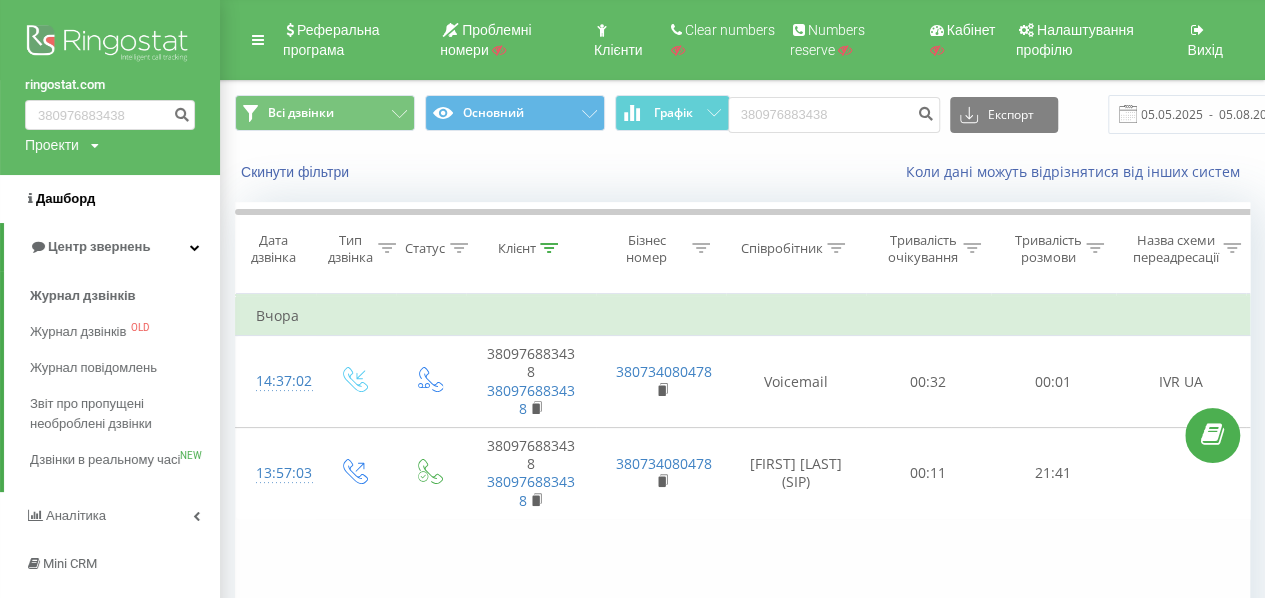drag, startPoint x: 111, startPoint y: 302, endPoint x: 134, endPoint y: 210, distance: 94.83143 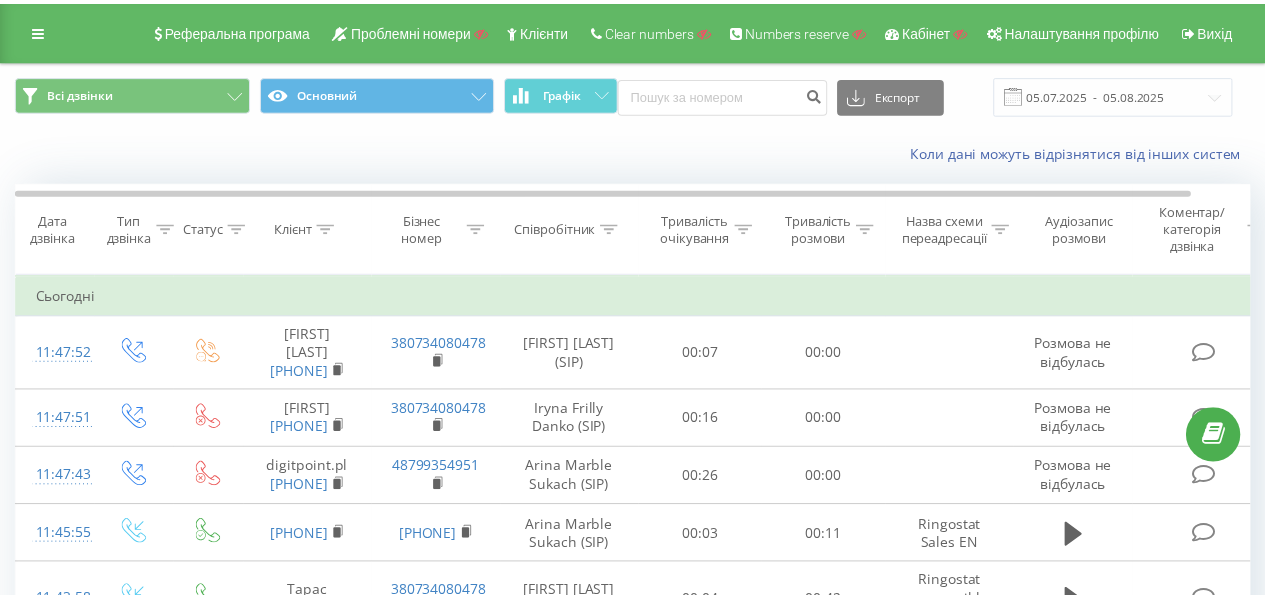 scroll, scrollTop: 0, scrollLeft: 0, axis: both 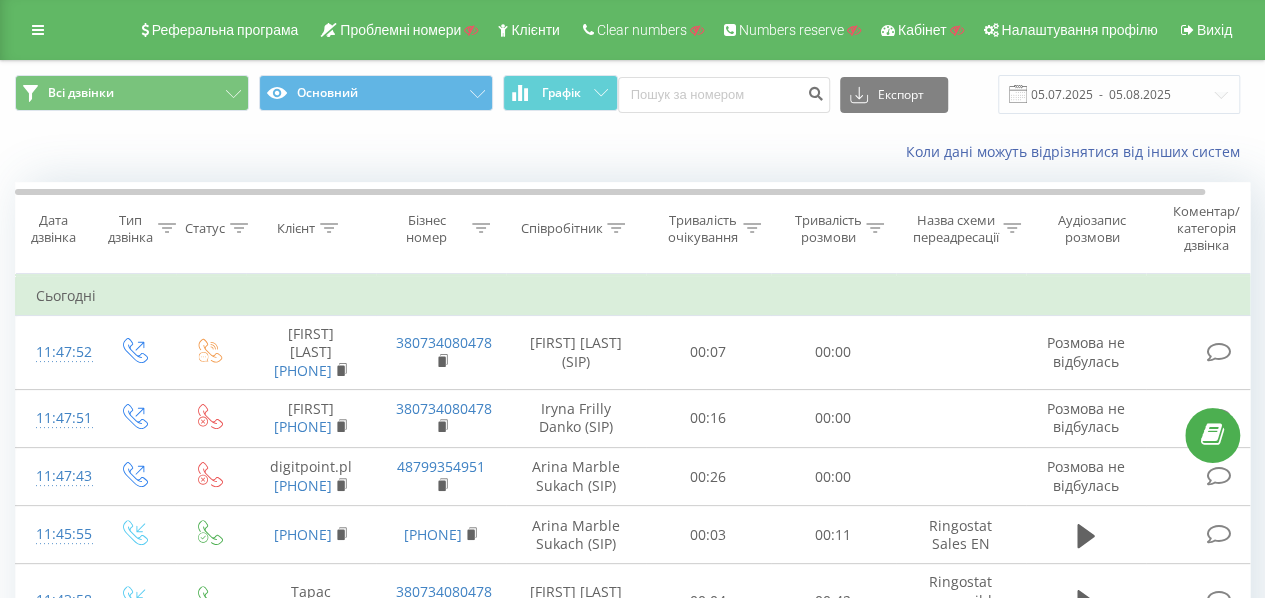 click on "Реферальна програма Проблемні номери Клієнти Clear numbers Numbers reserve Кабінет Налаштування профілю Вихід" at bounding box center [632, 30] 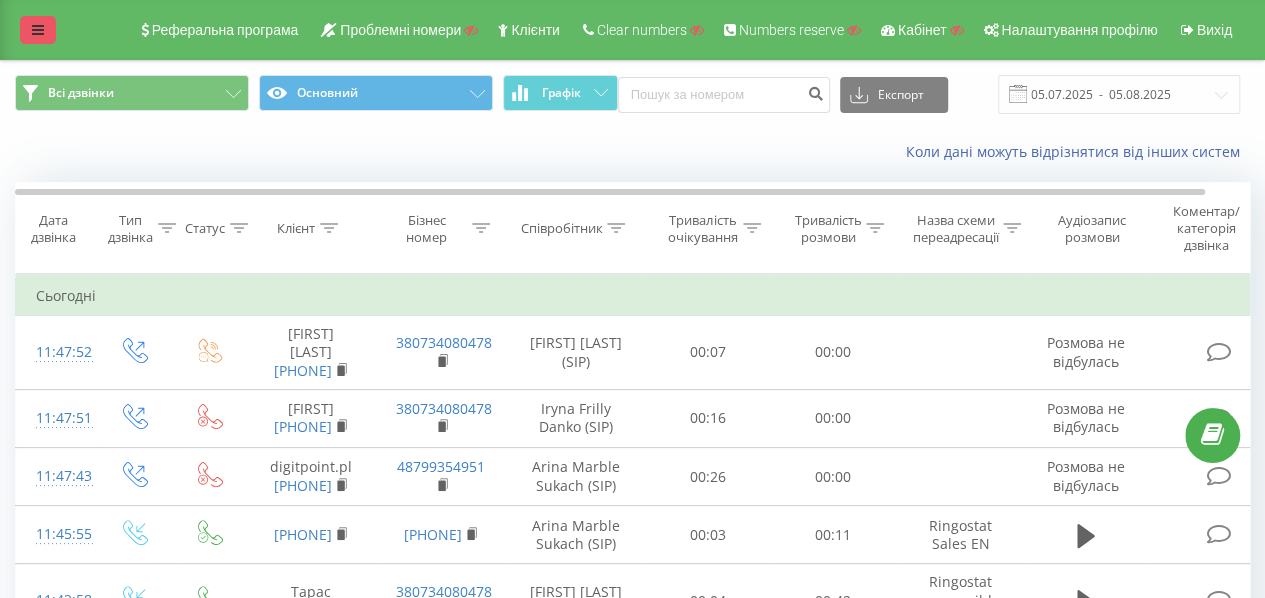 click at bounding box center [38, 30] 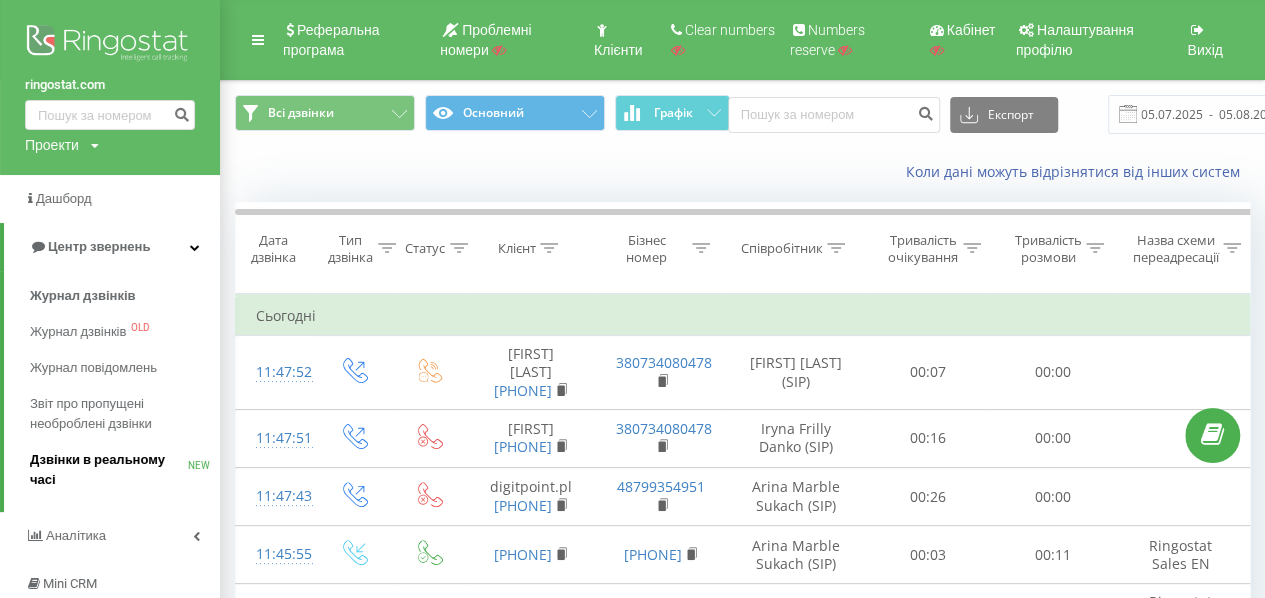 click on "Дзвінки в реальному часі" at bounding box center (109, 470) 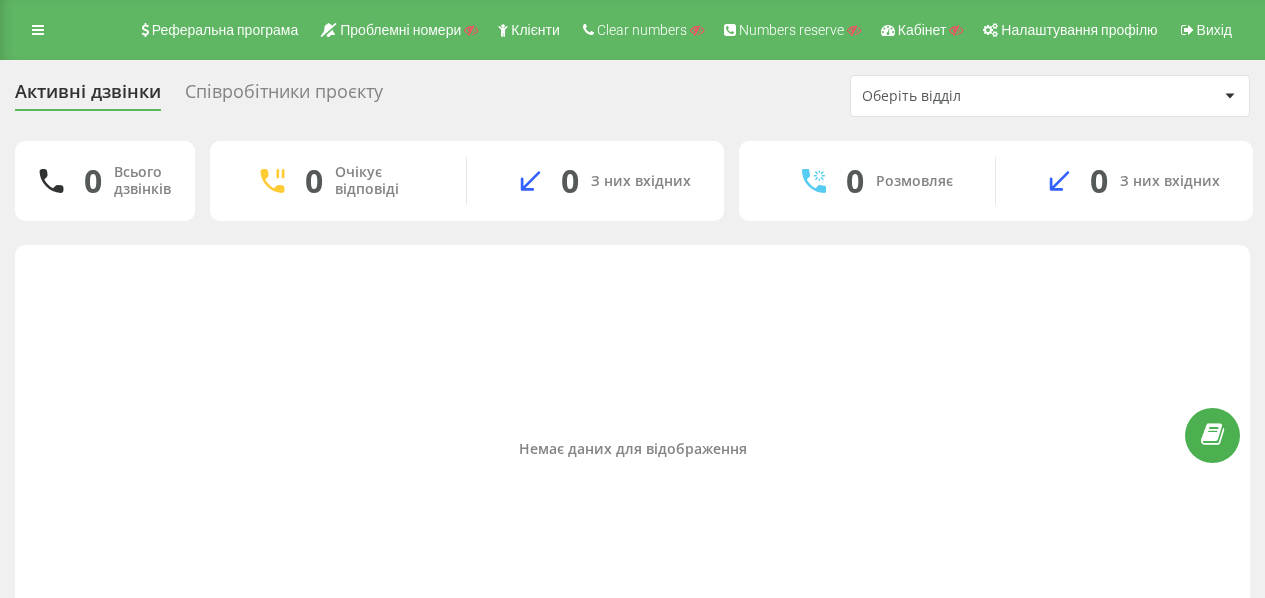 scroll, scrollTop: 0, scrollLeft: 0, axis: both 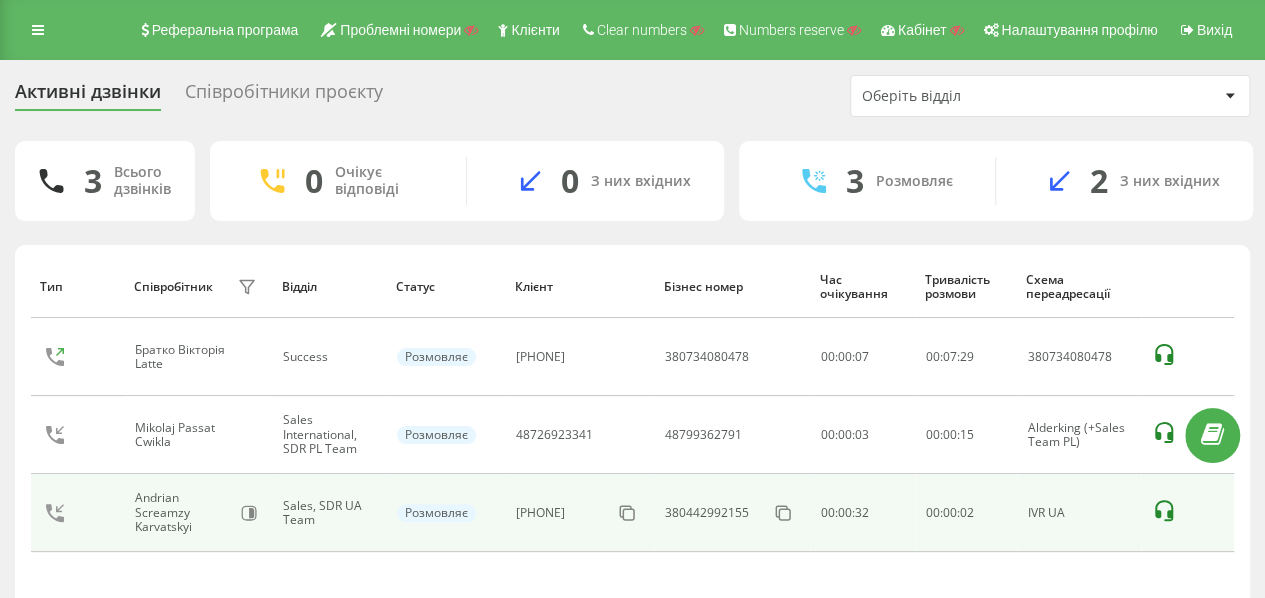 click 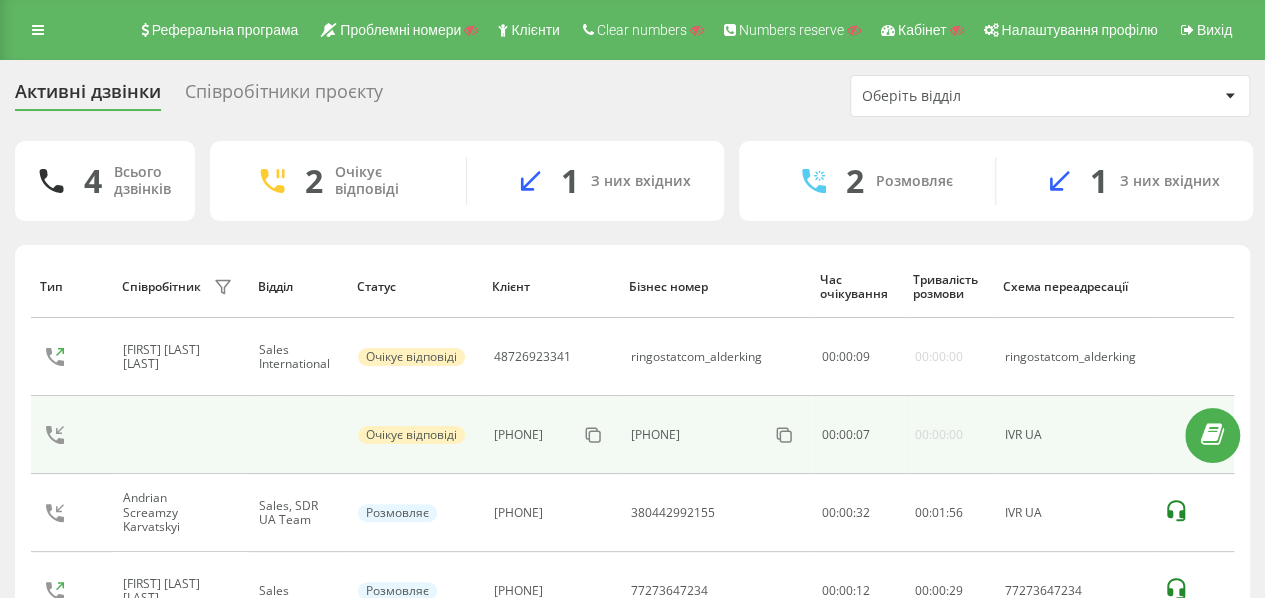 scroll, scrollTop: 100, scrollLeft: 0, axis: vertical 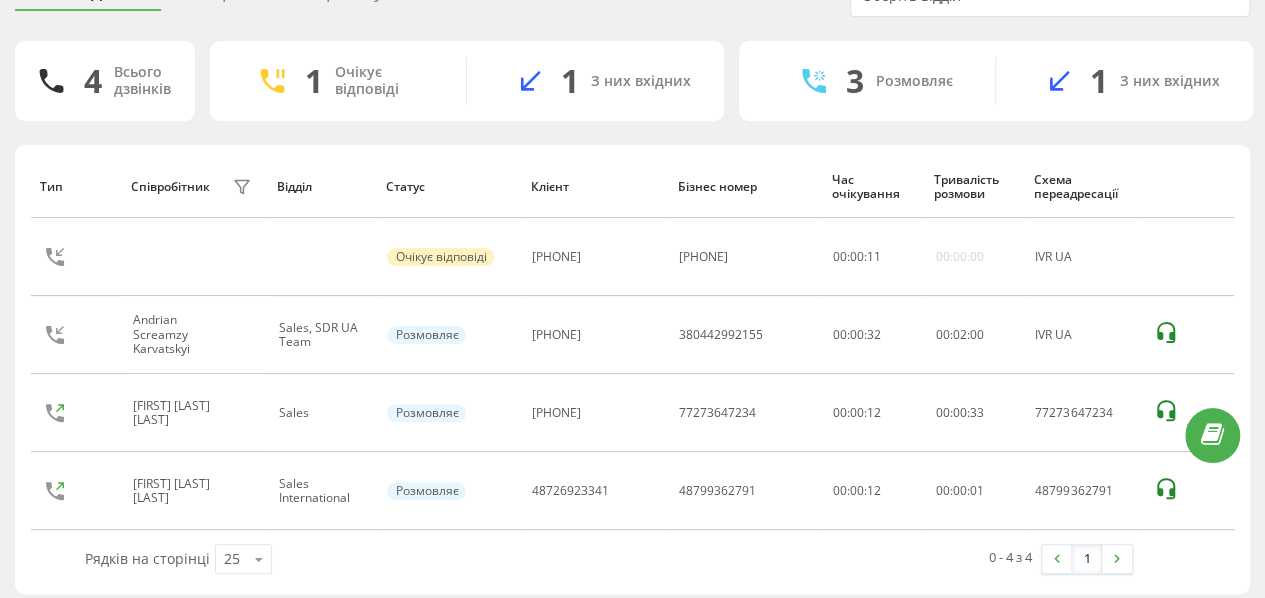 drag, startPoint x: 598, startPoint y: 331, endPoint x: 356, endPoint y: 40, distance: 378.4772 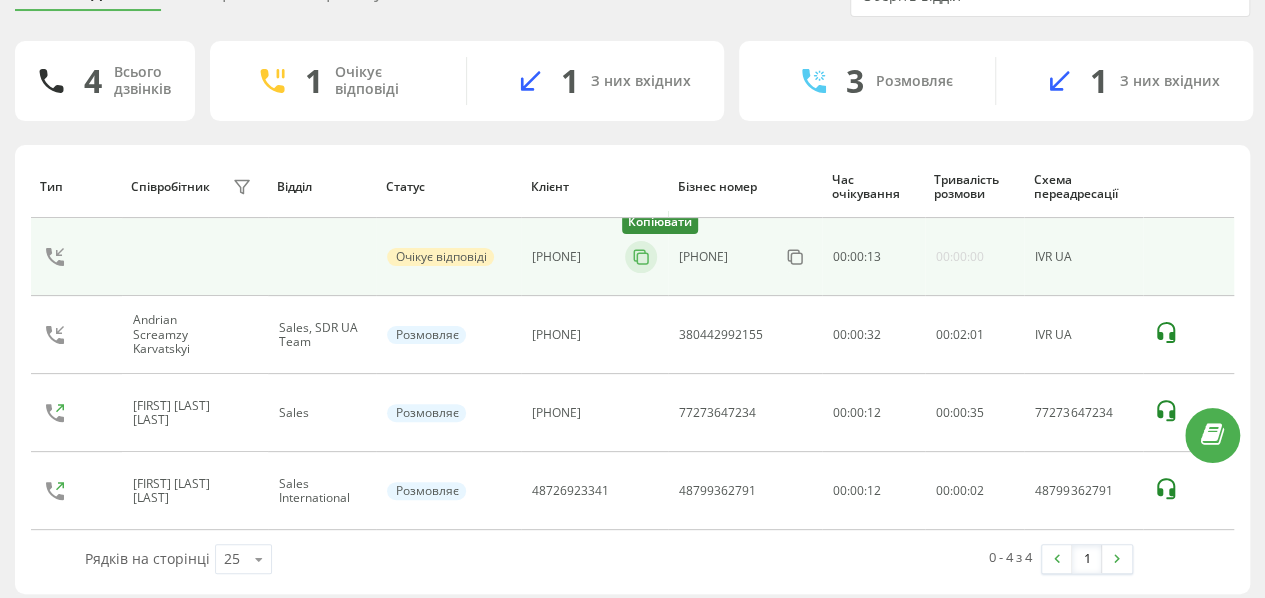 click 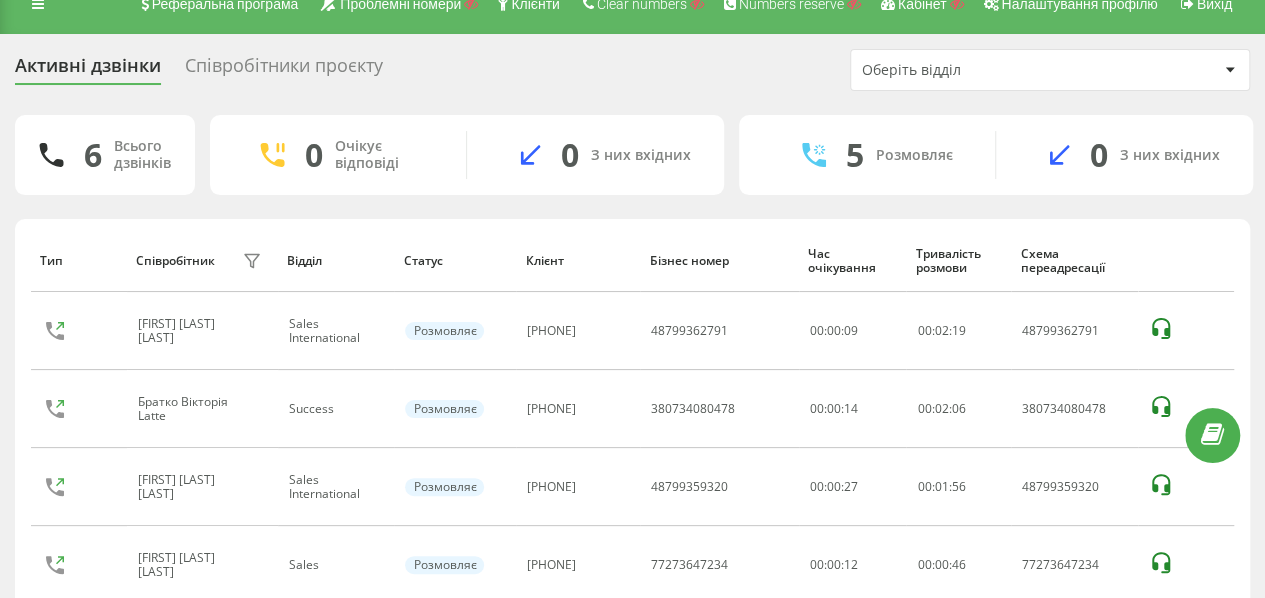 scroll, scrollTop: 0, scrollLeft: 0, axis: both 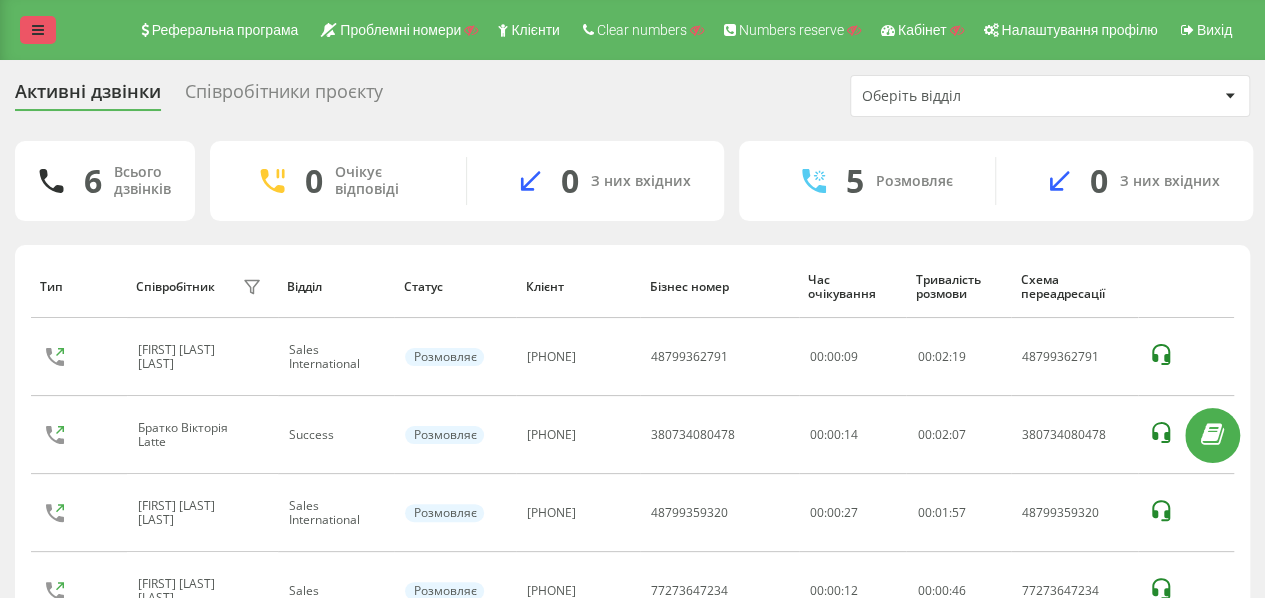 click at bounding box center (38, 30) 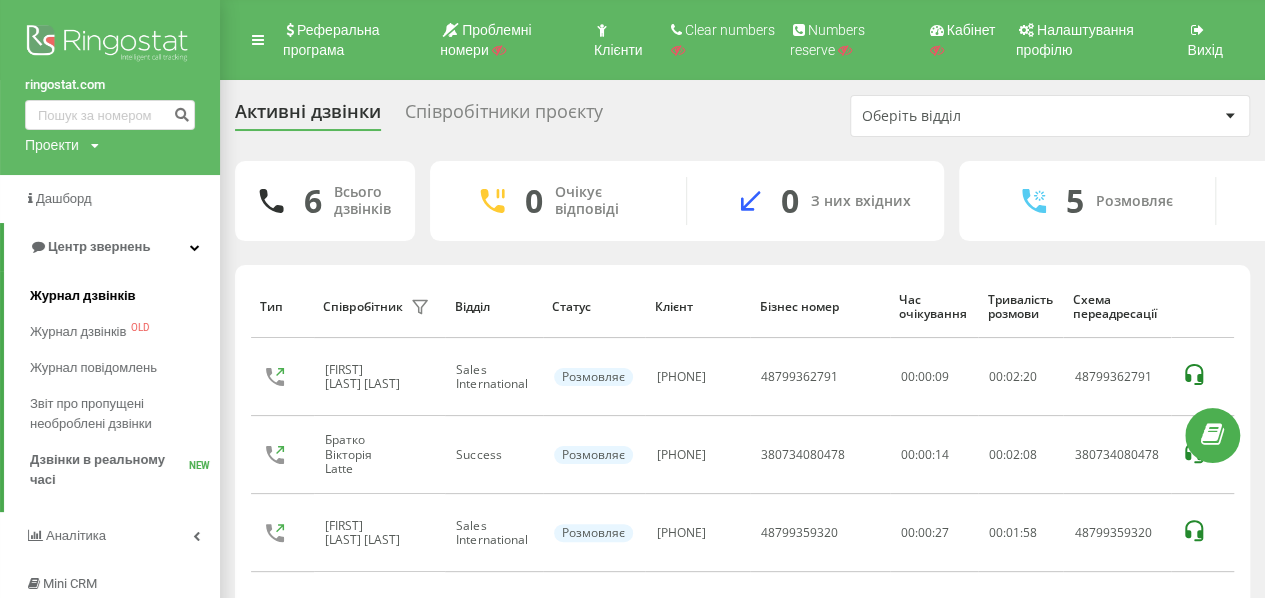 click on "Журнал дзвінків" at bounding box center [83, 296] 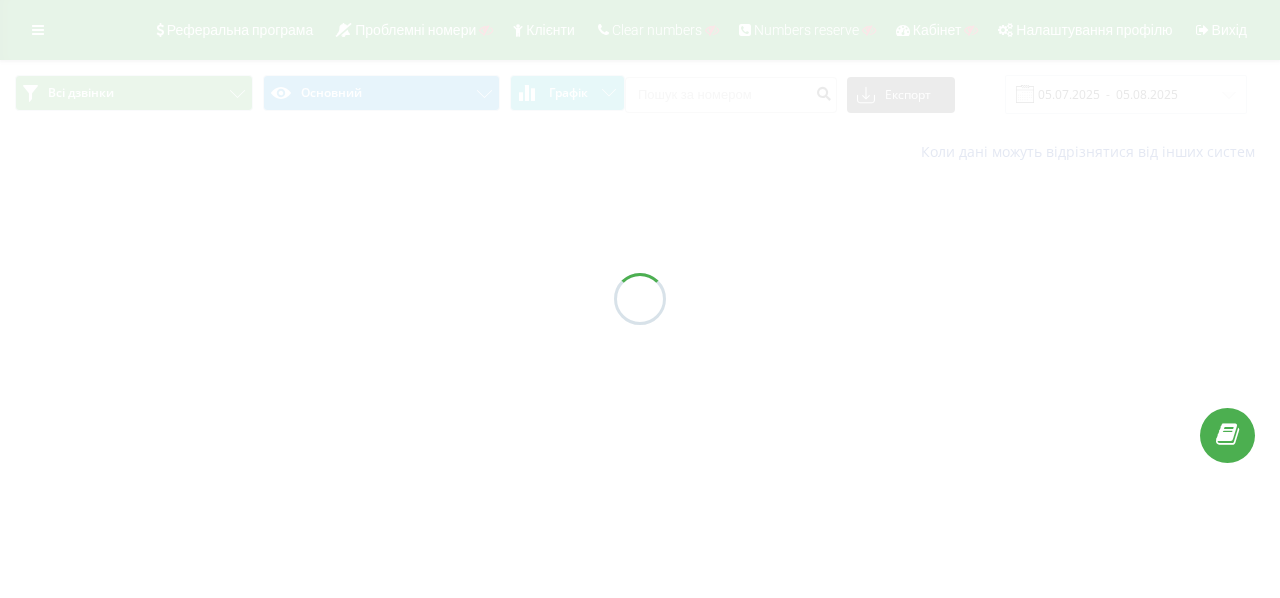 scroll, scrollTop: 0, scrollLeft: 0, axis: both 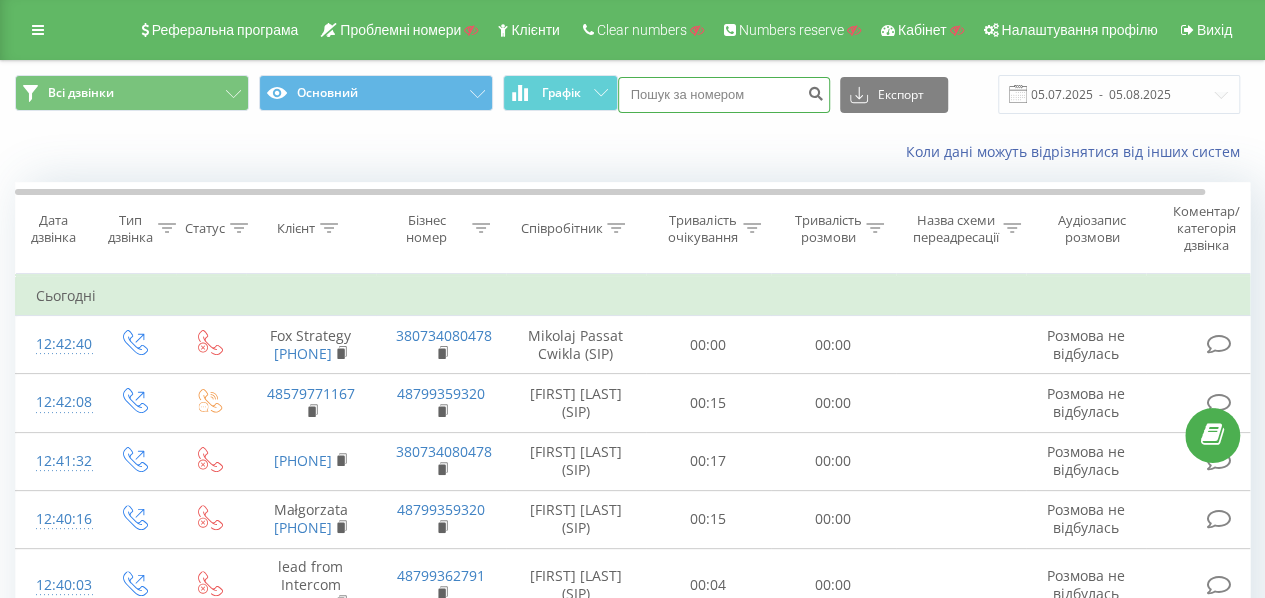 click at bounding box center (724, 95) 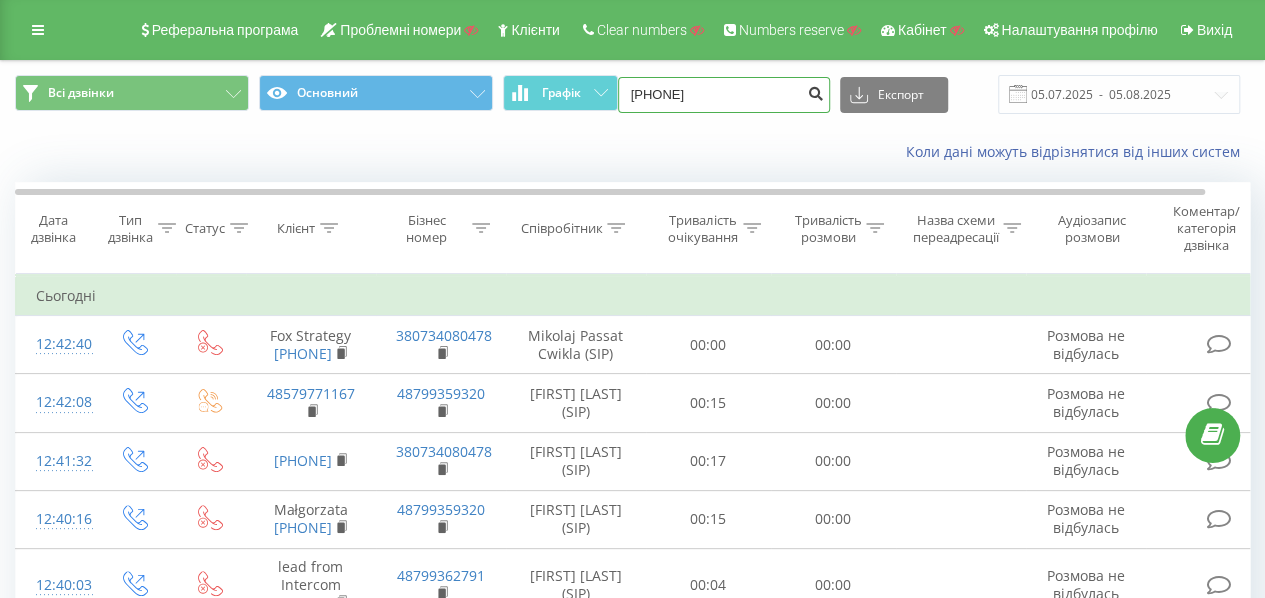 type on "[PHONE]" 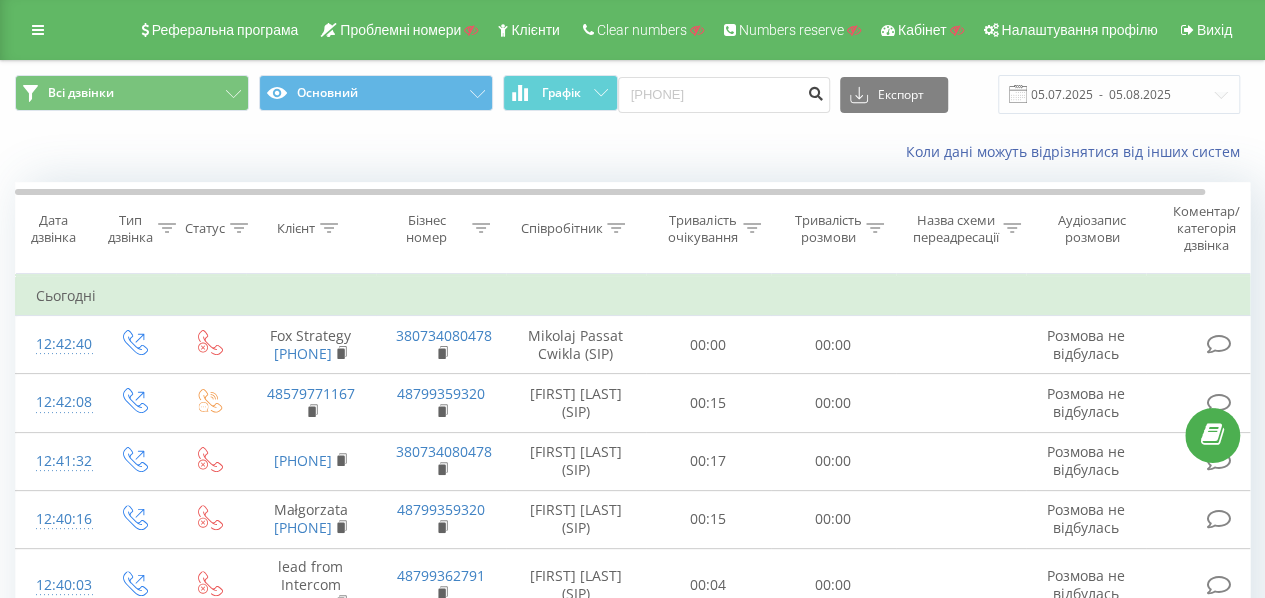 click at bounding box center (816, 91) 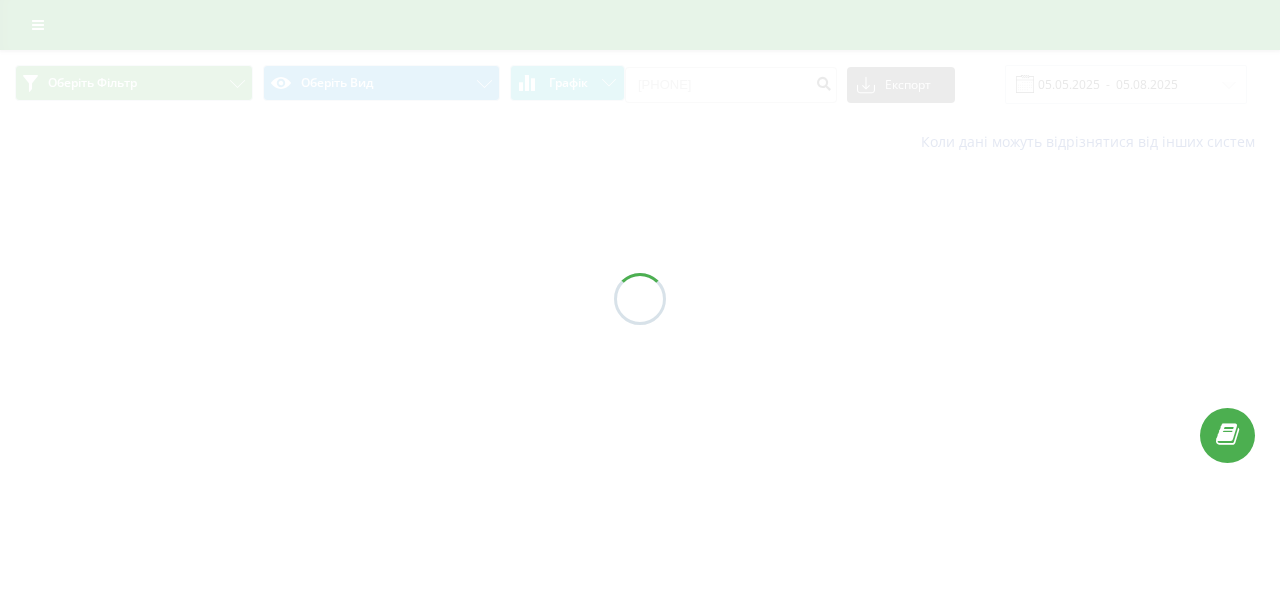 scroll, scrollTop: 0, scrollLeft: 0, axis: both 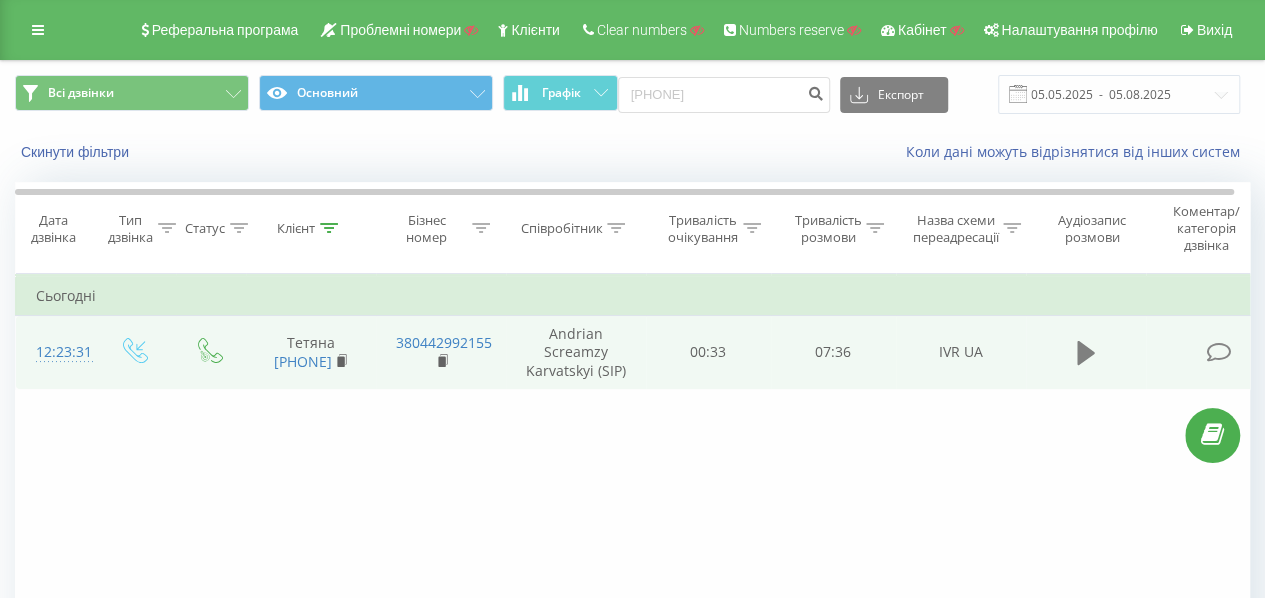 click 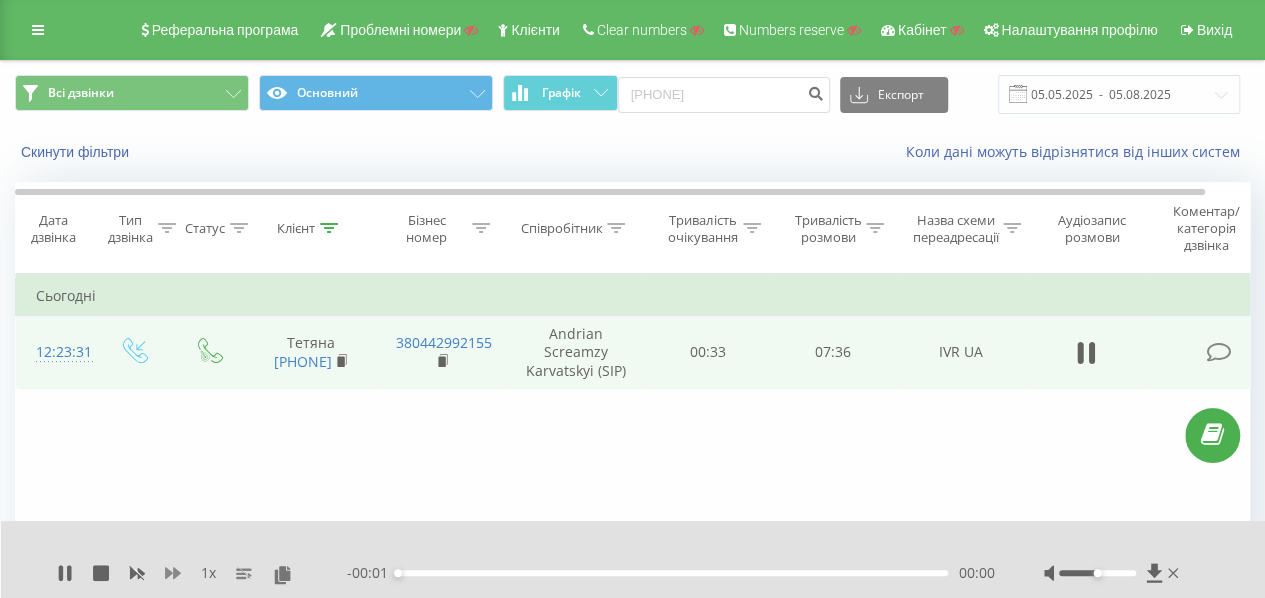 click 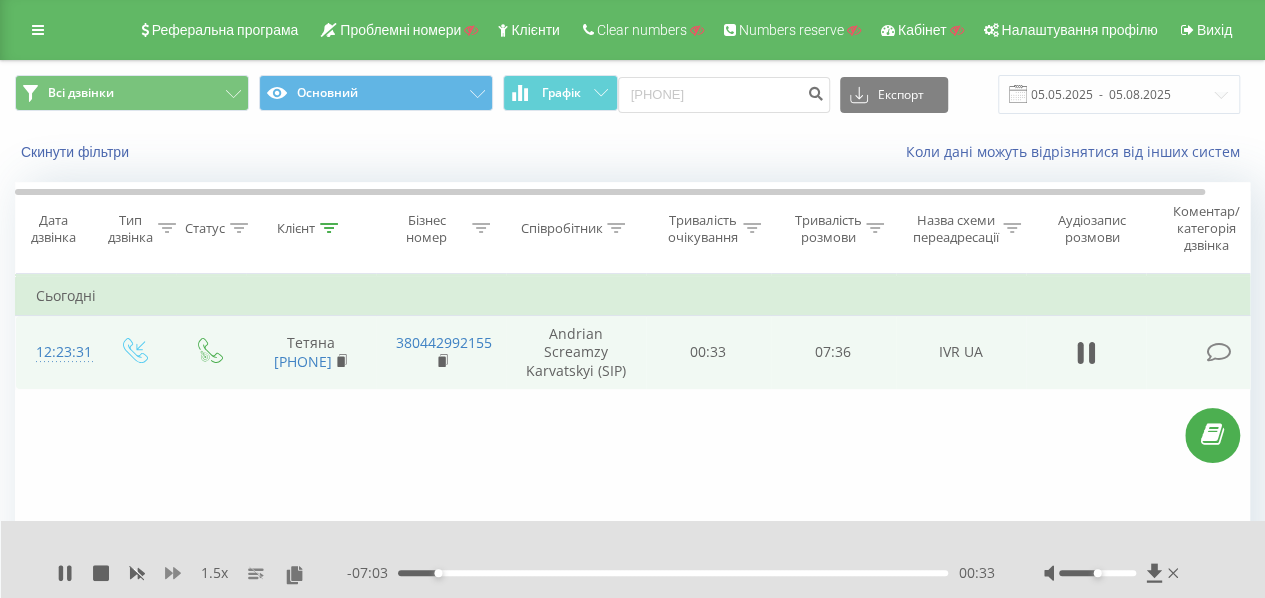 drag, startPoint x: 176, startPoint y: 571, endPoint x: 234, endPoint y: 597, distance: 63.560993 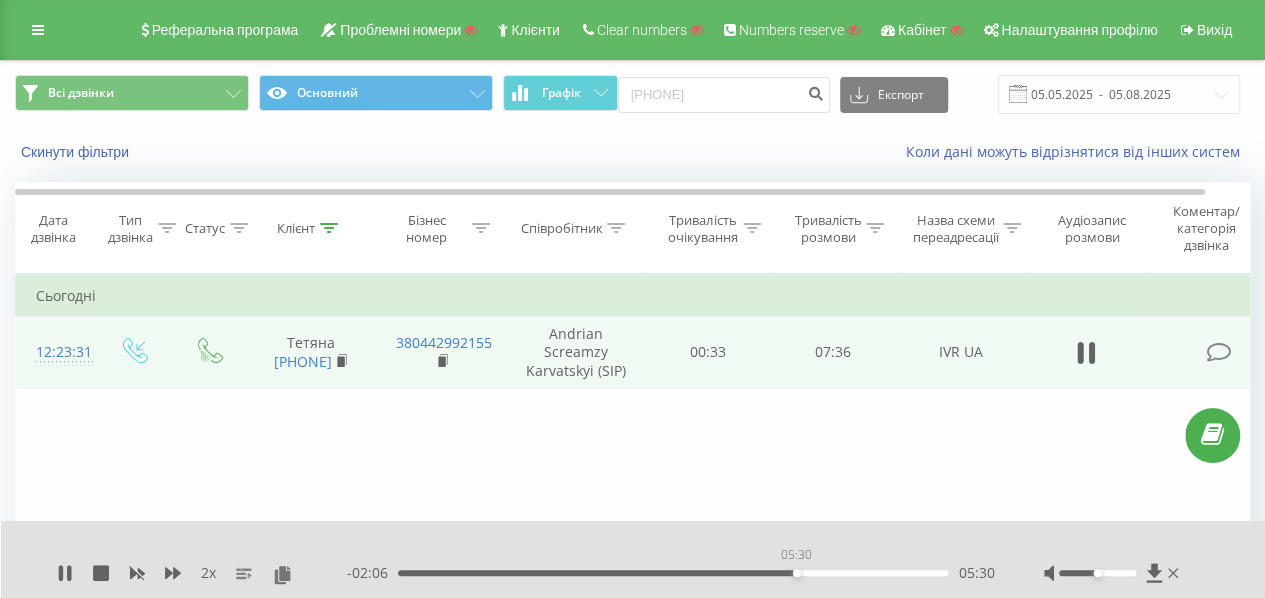 click on "05:30" at bounding box center [673, 573] 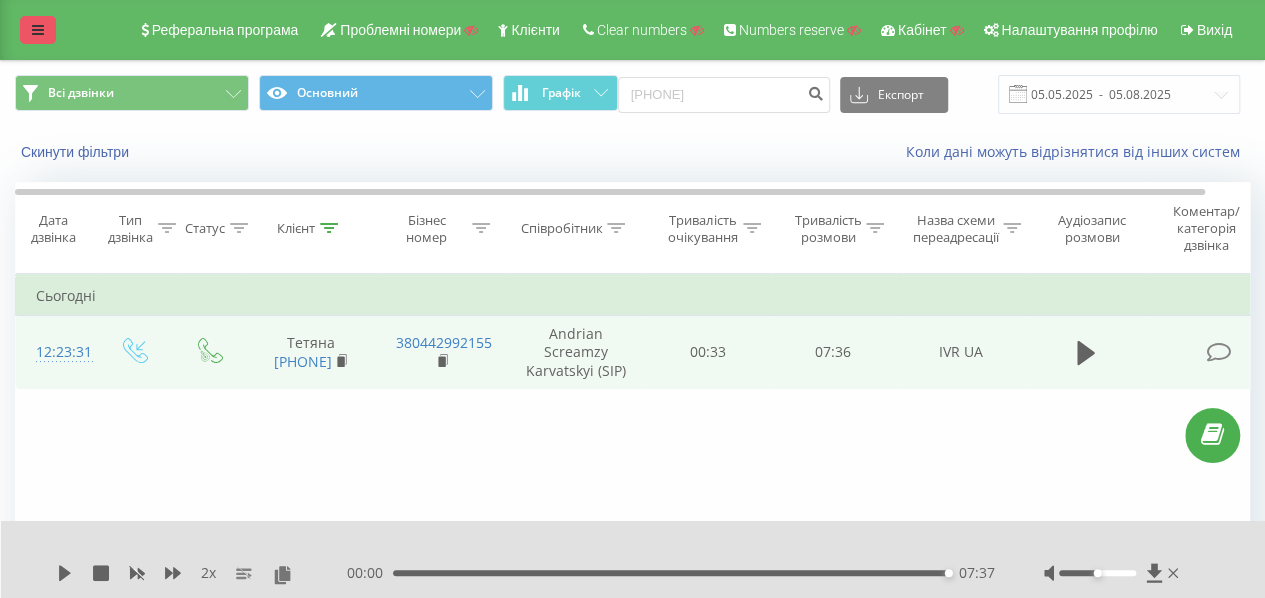 click at bounding box center (38, 30) 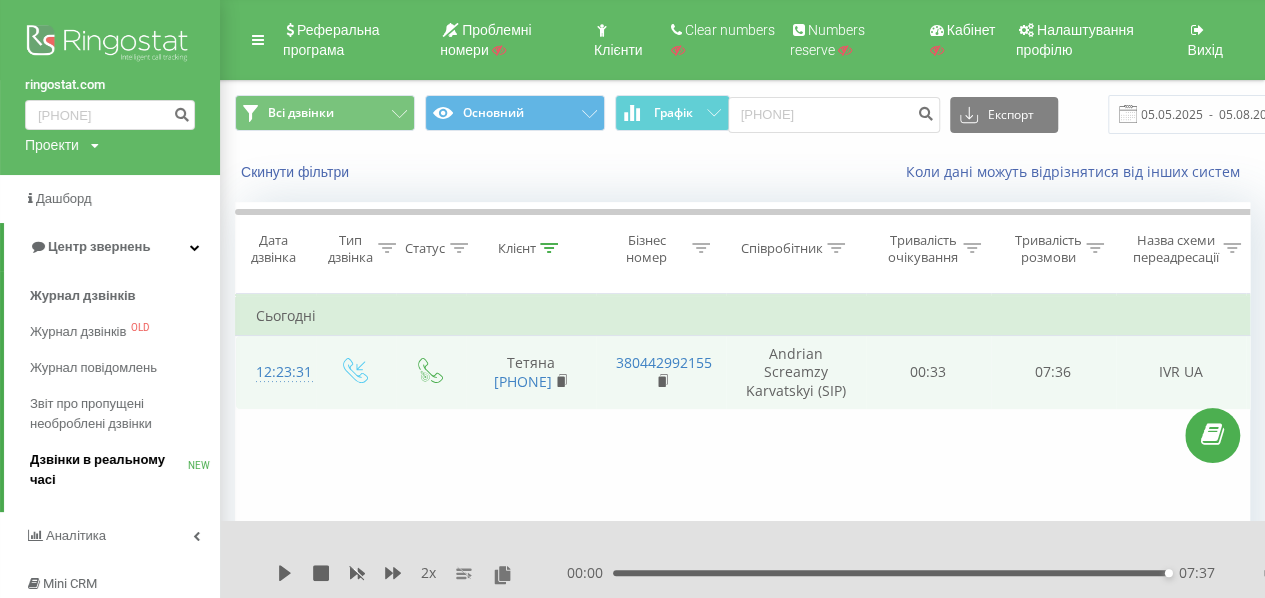 click on "Дзвінки в реальному часі" at bounding box center [109, 470] 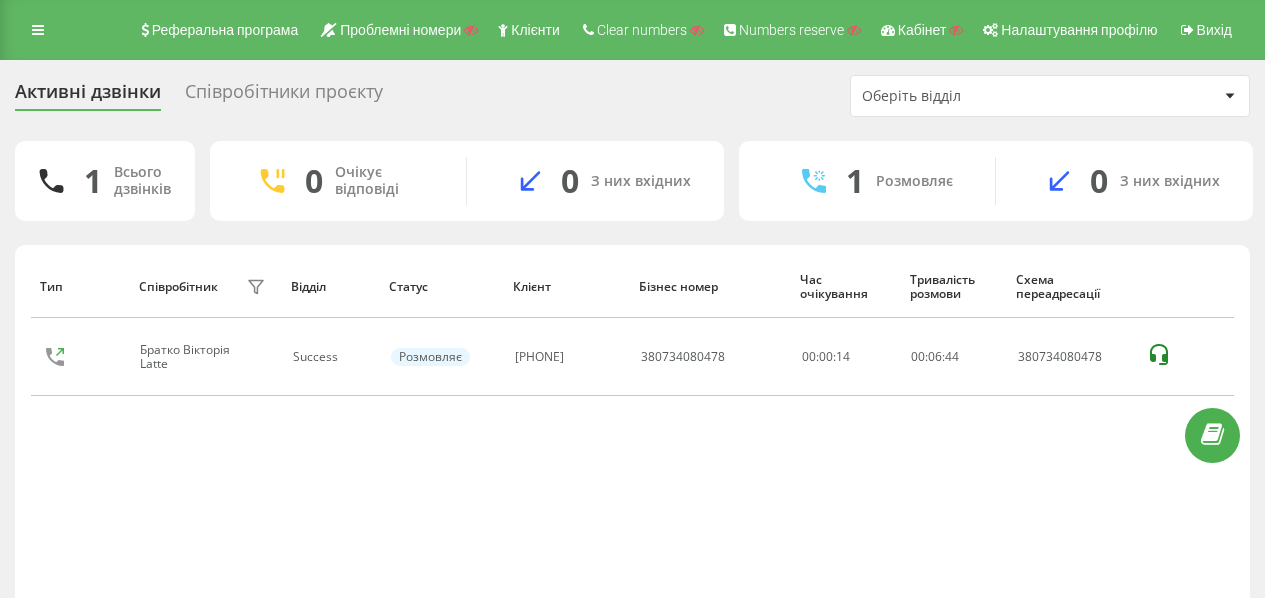 scroll, scrollTop: 0, scrollLeft: 0, axis: both 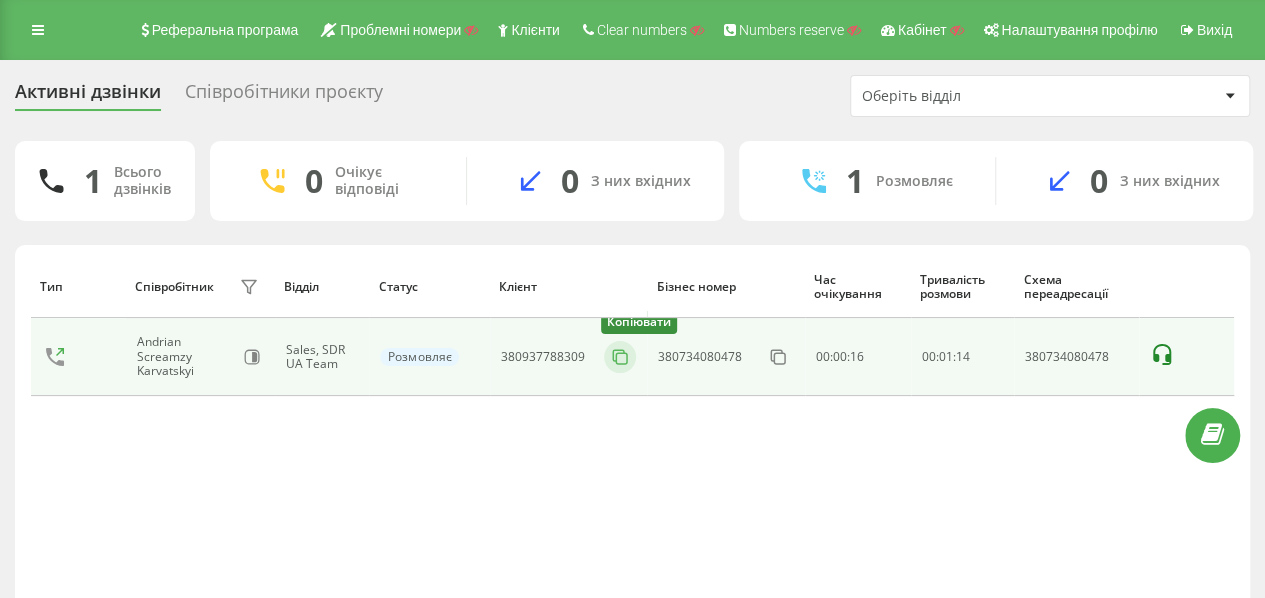 click 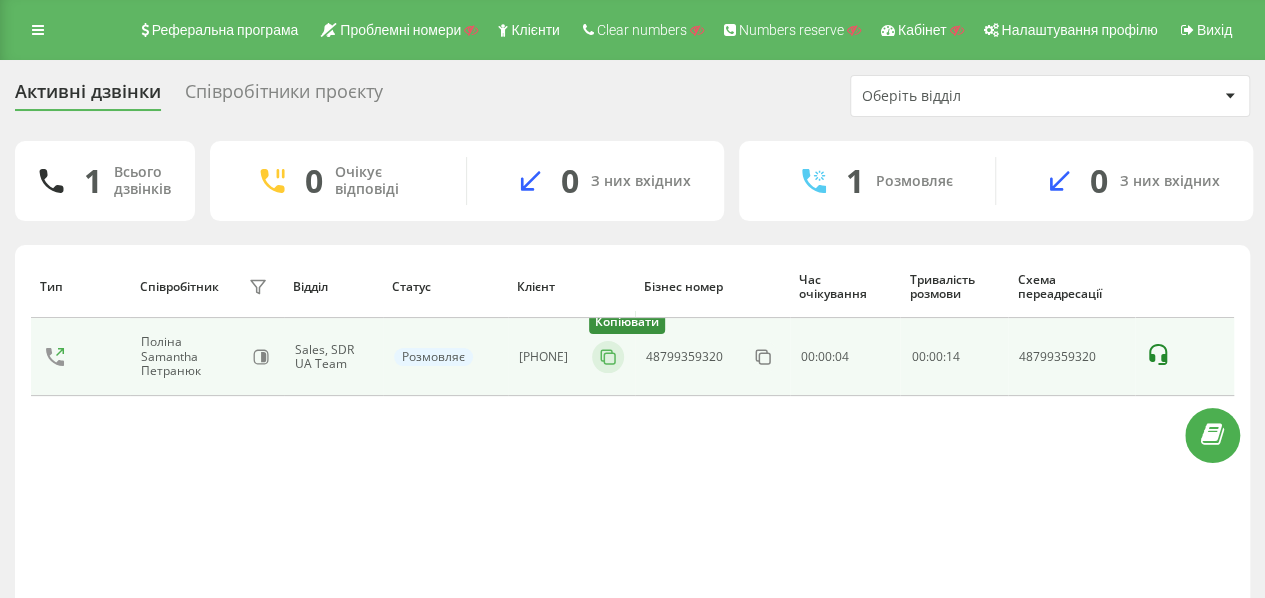 click 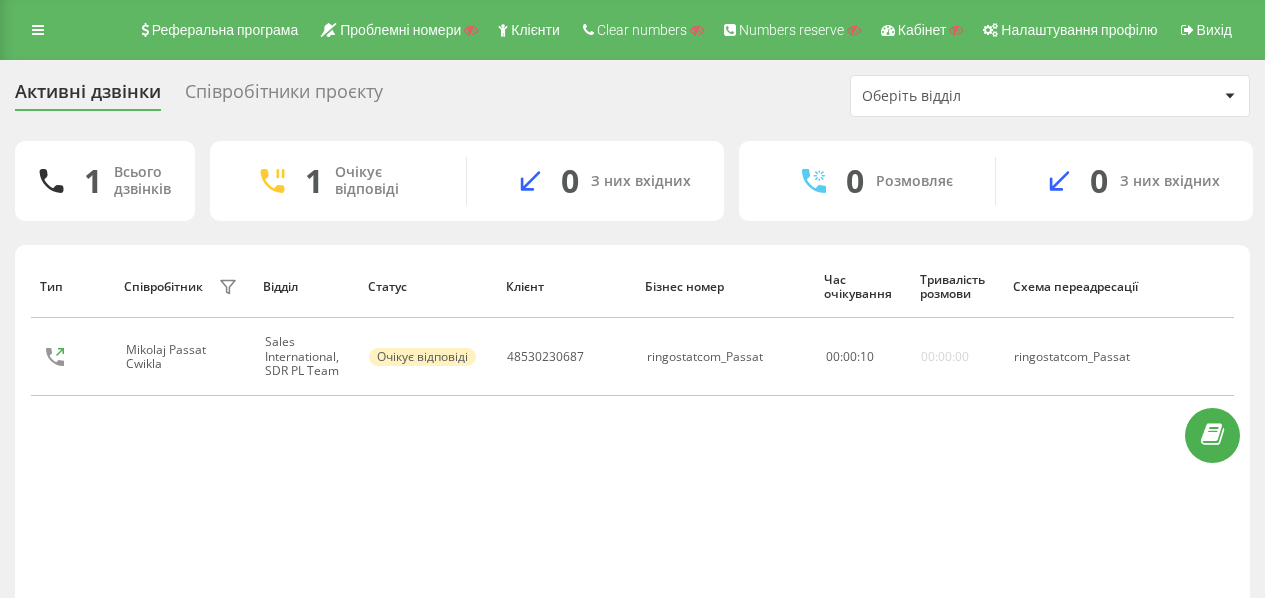scroll, scrollTop: 0, scrollLeft: 0, axis: both 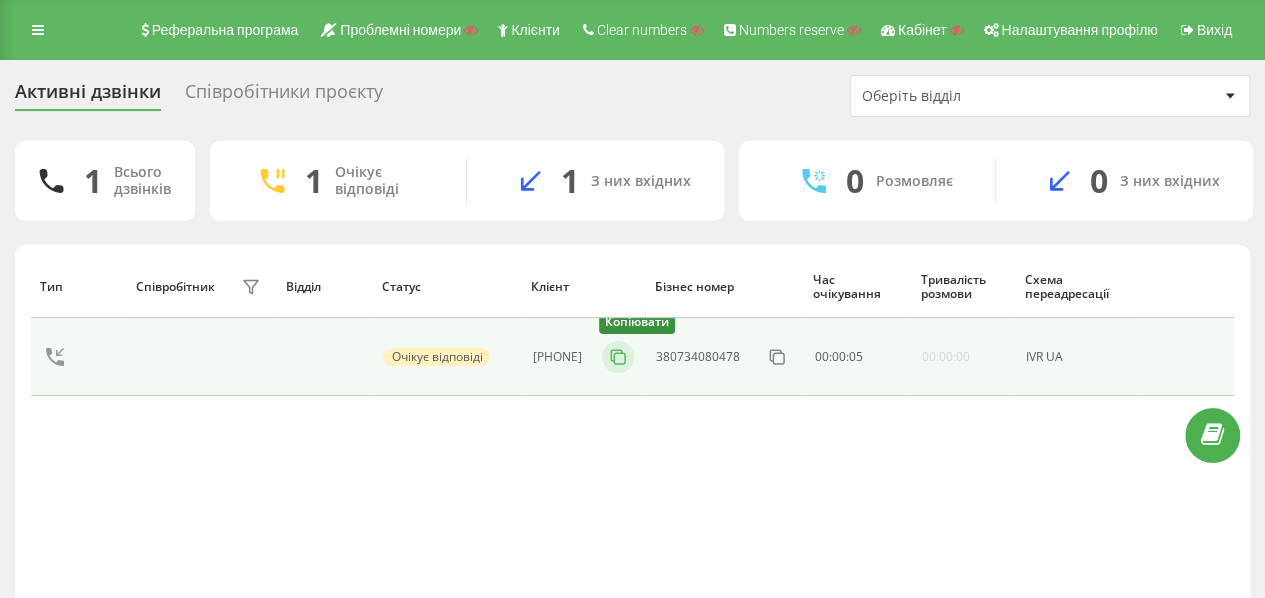 click 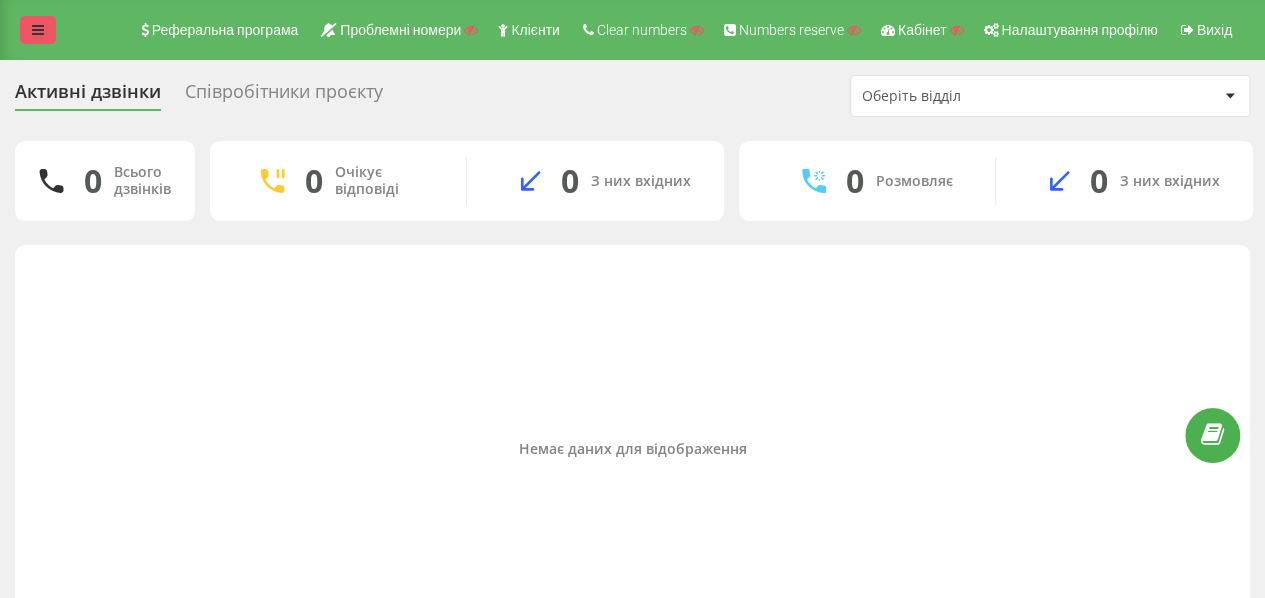 click at bounding box center [38, 30] 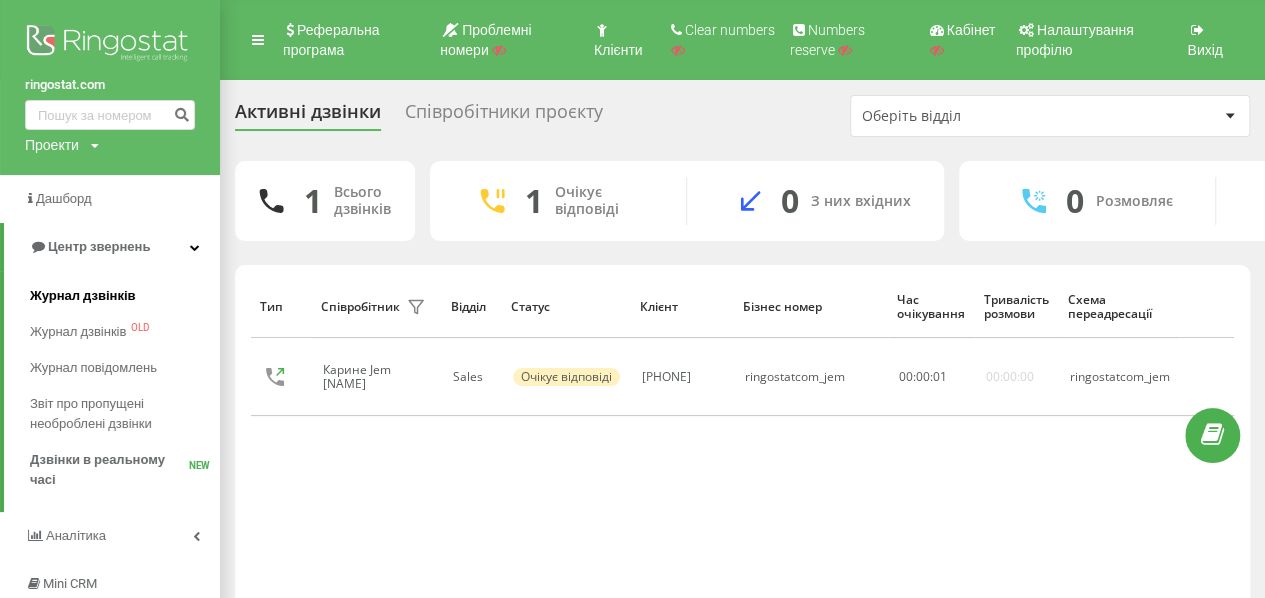 click on "Журнал дзвінків" at bounding box center (83, 296) 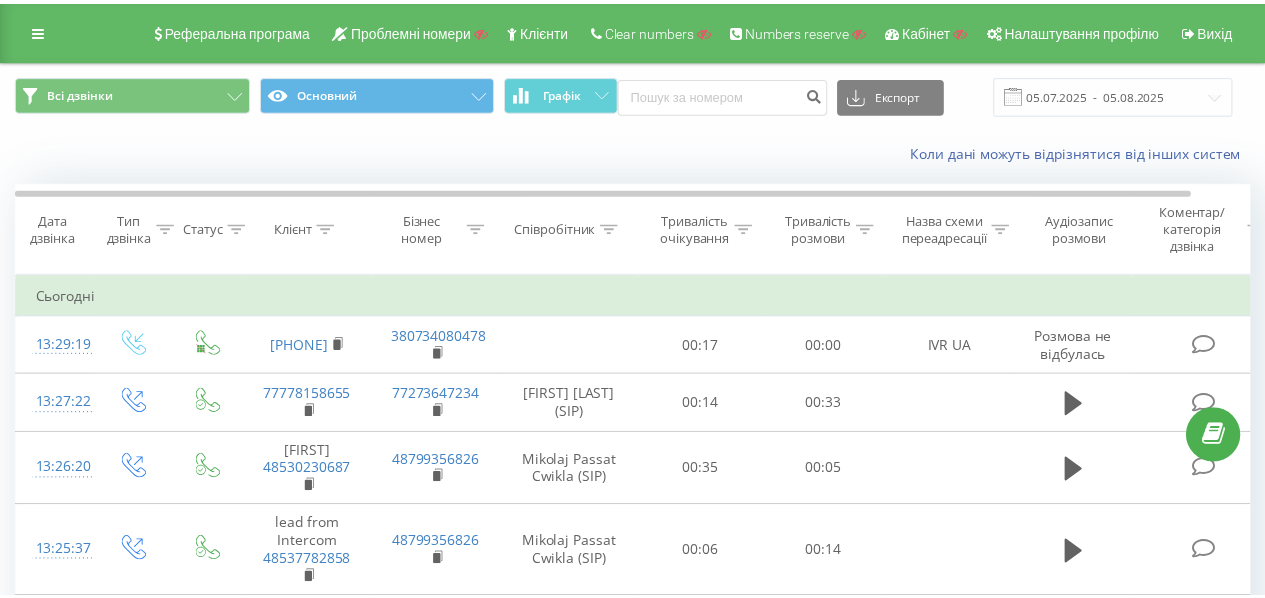 scroll, scrollTop: 0, scrollLeft: 0, axis: both 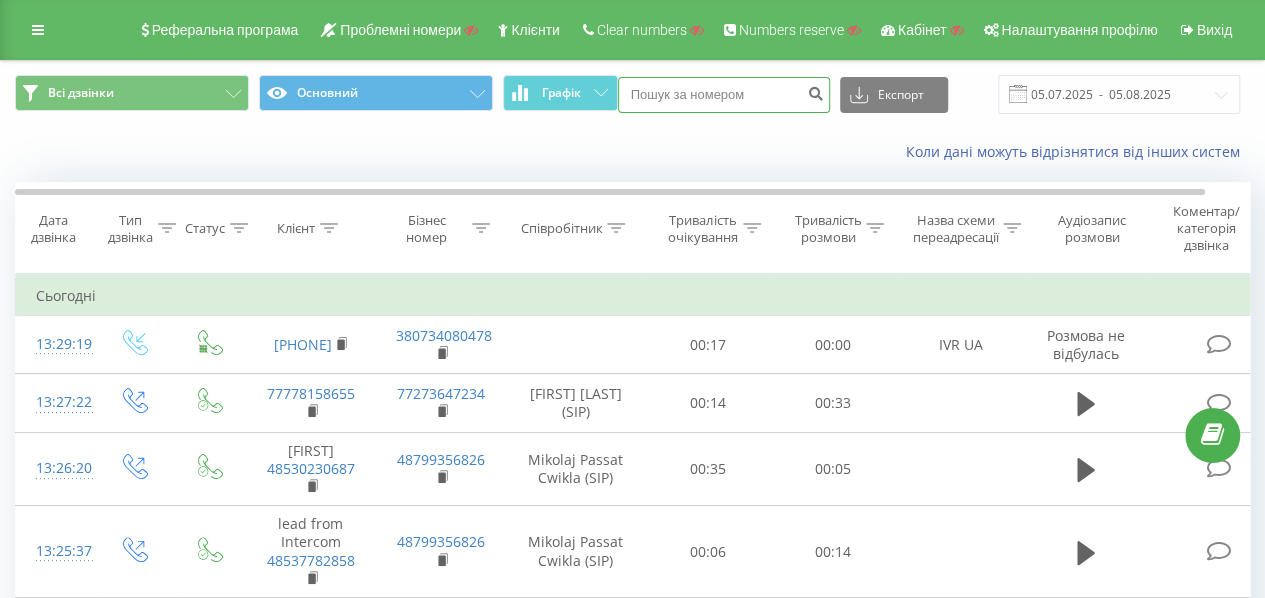 click at bounding box center [724, 95] 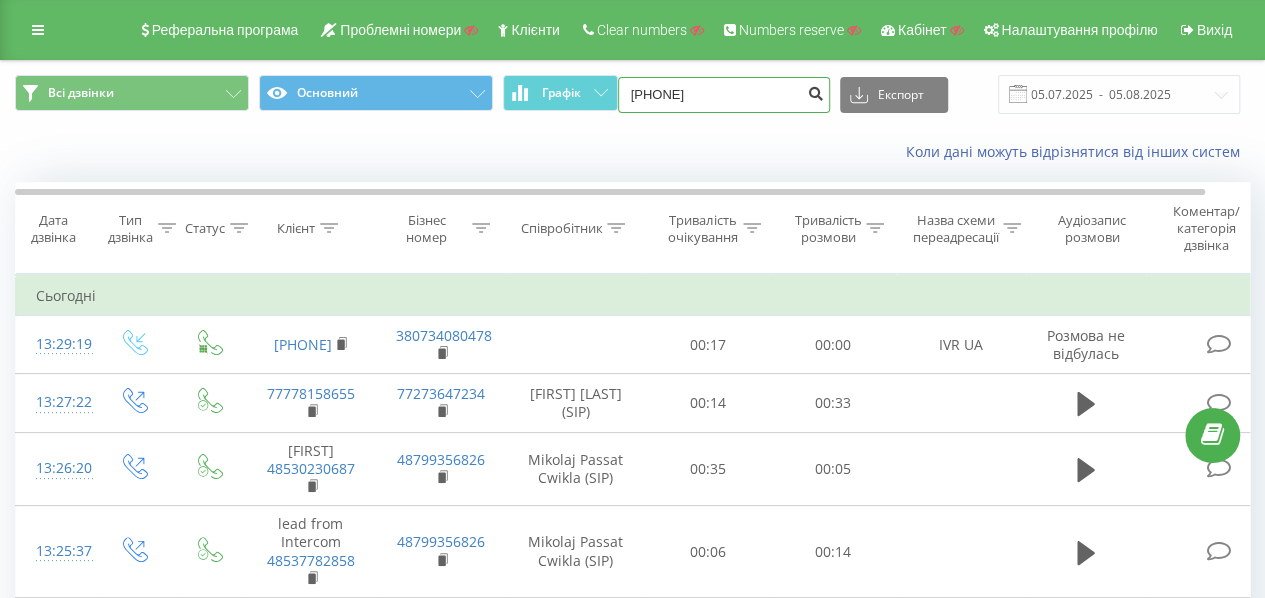type on "[PHONE]" 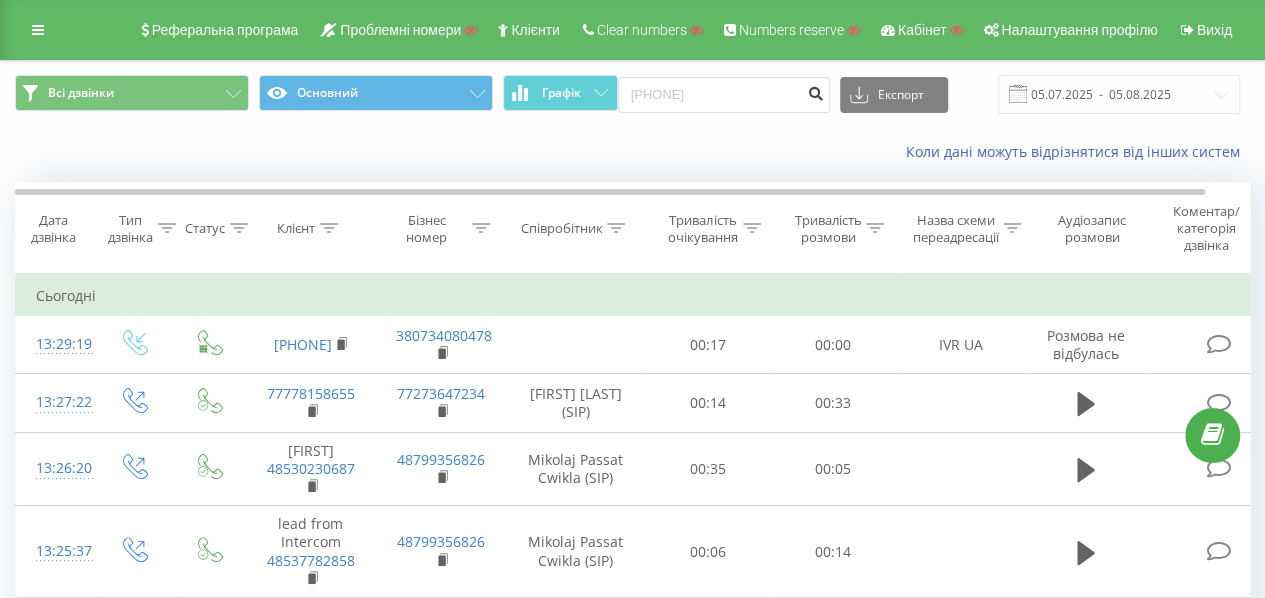 click at bounding box center [816, 91] 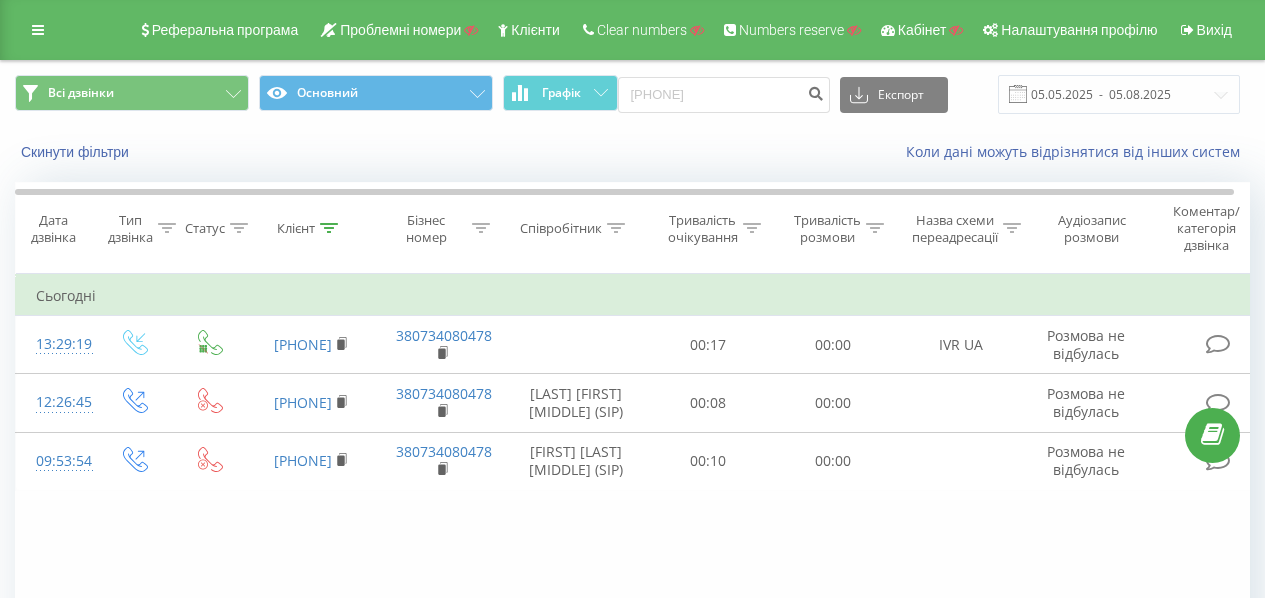 scroll, scrollTop: 0, scrollLeft: 0, axis: both 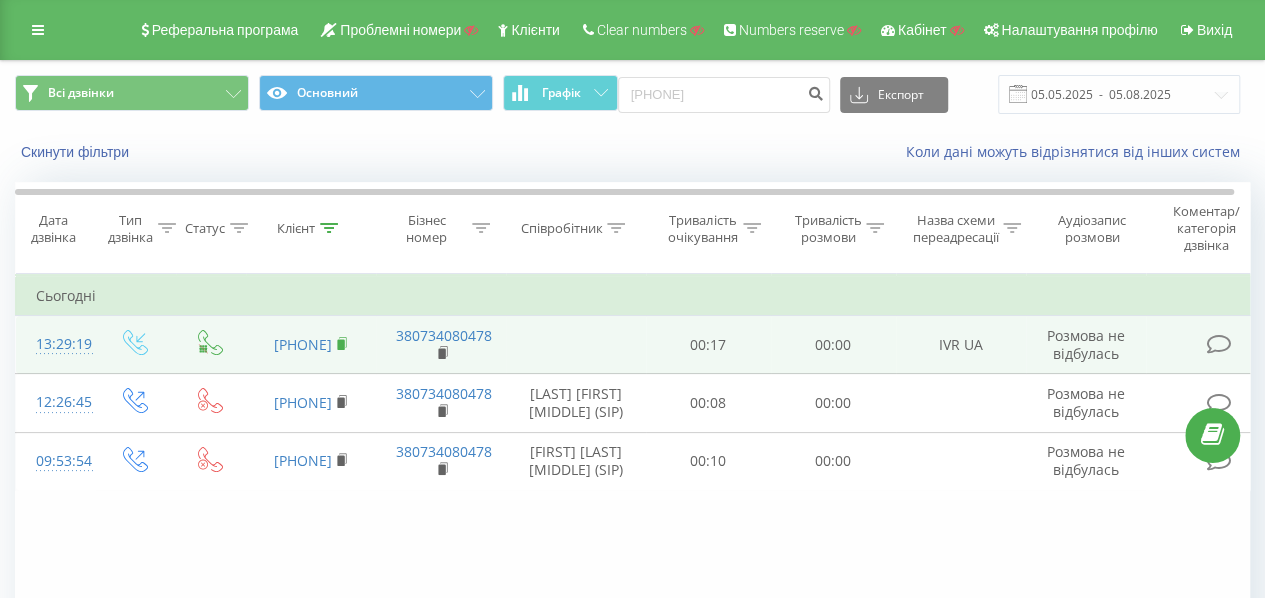 click 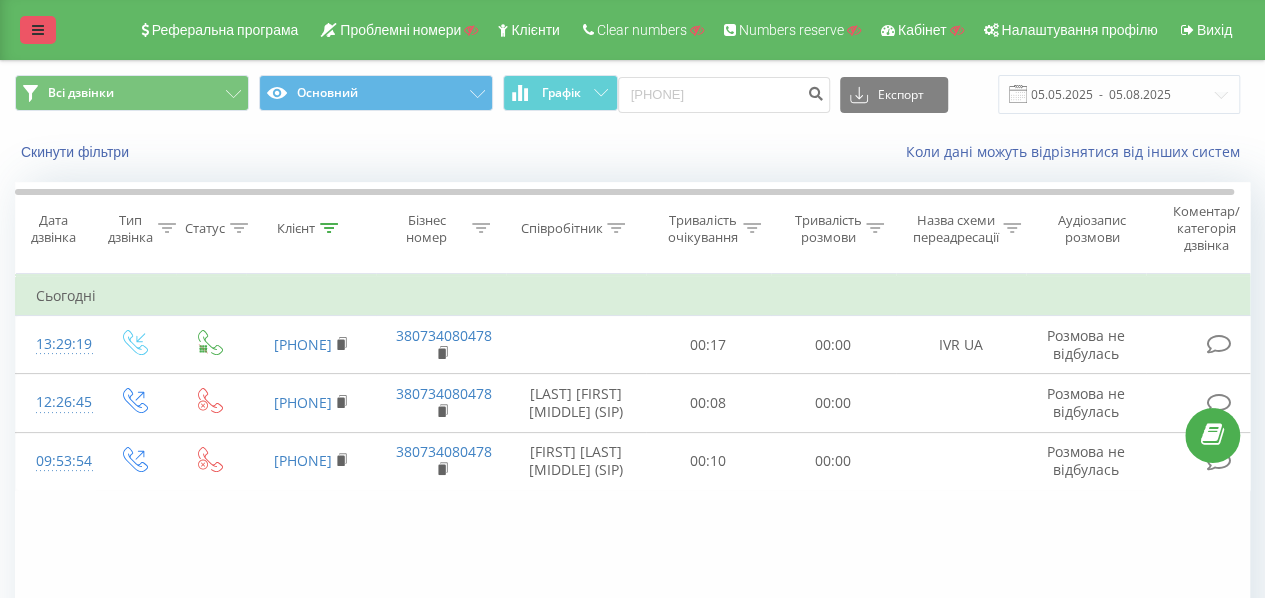 click at bounding box center [38, 30] 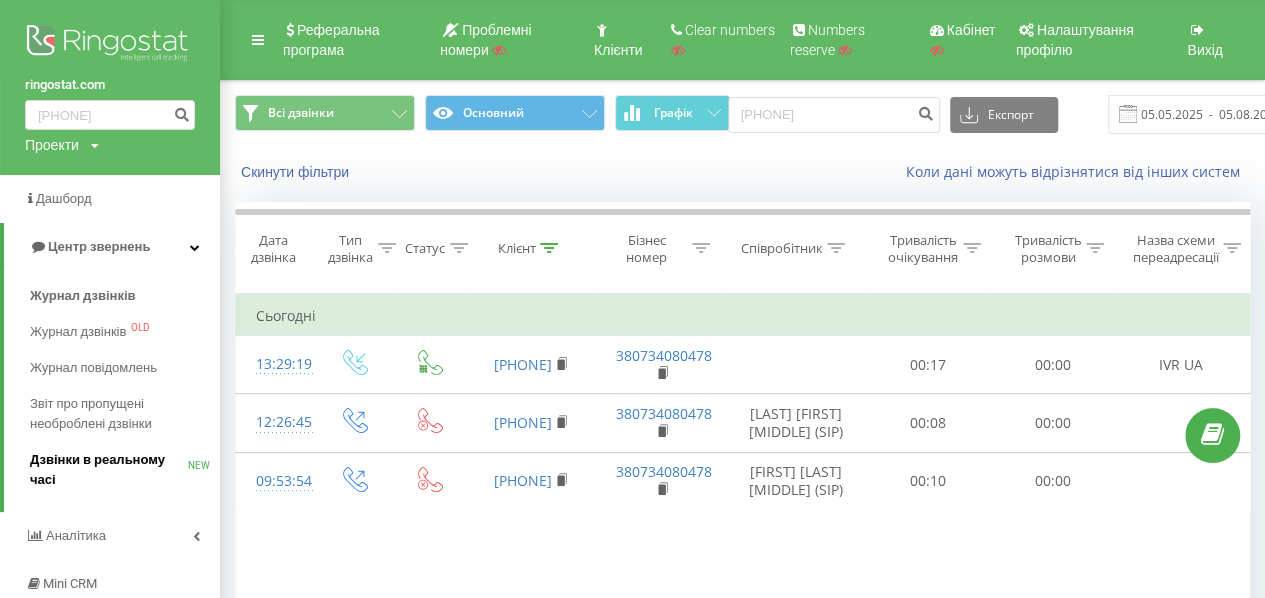 click on "Дзвінки в реальному часі" at bounding box center [109, 470] 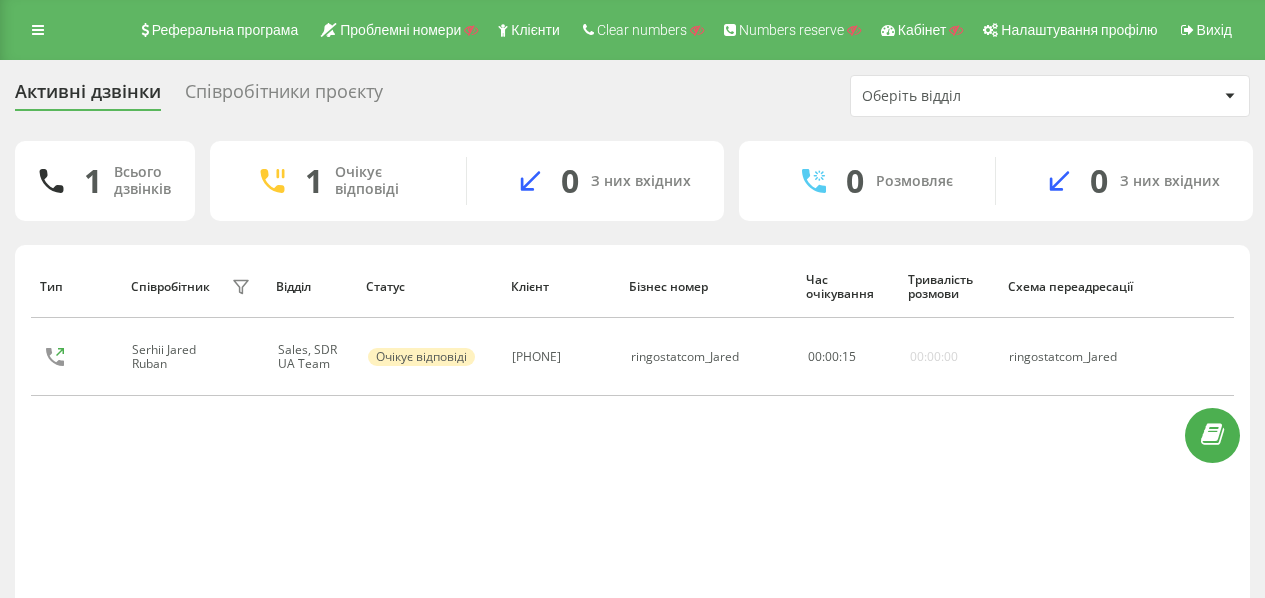 scroll, scrollTop: 0, scrollLeft: 0, axis: both 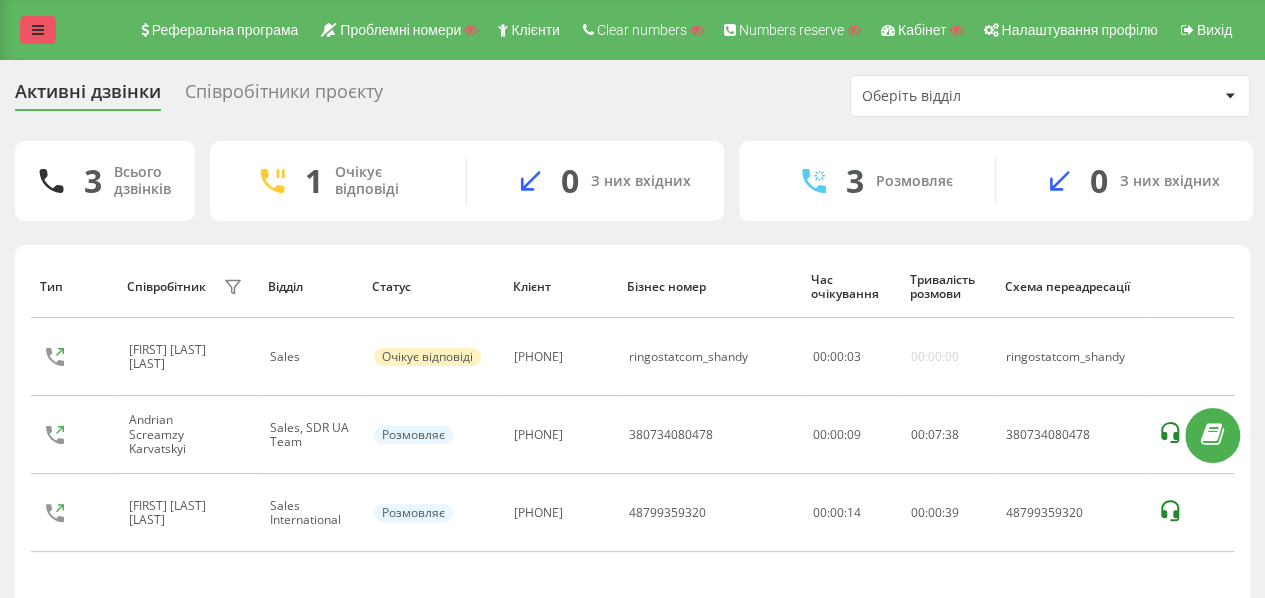 click at bounding box center (38, 30) 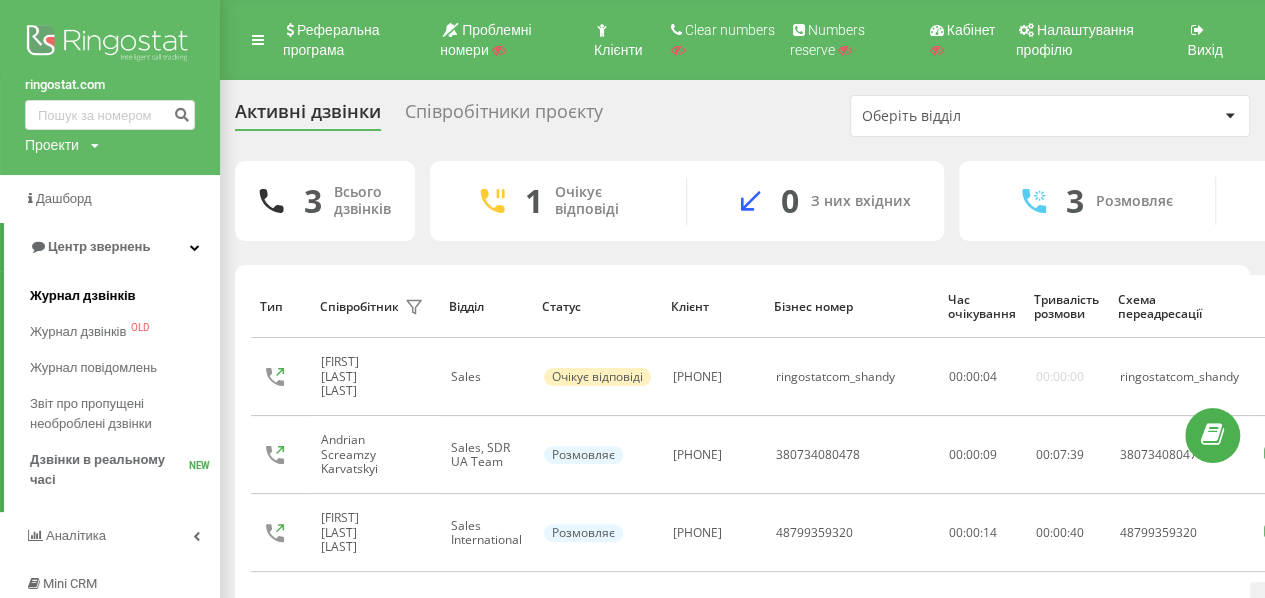 click on "Журнал дзвінків" at bounding box center (83, 296) 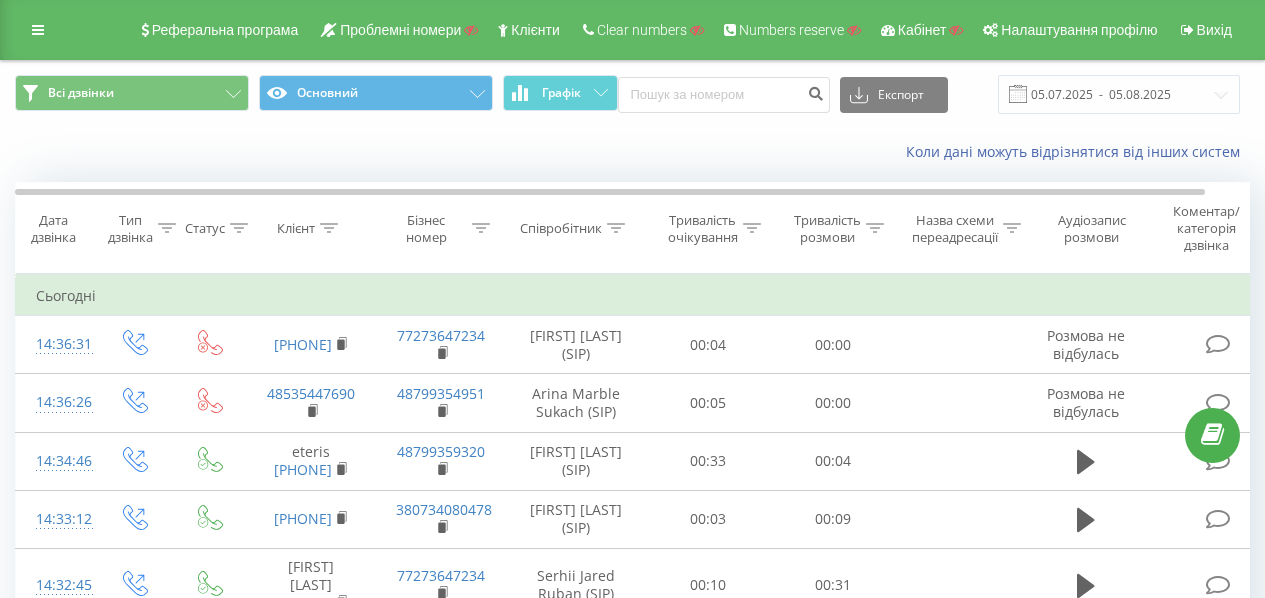scroll, scrollTop: 0, scrollLeft: 0, axis: both 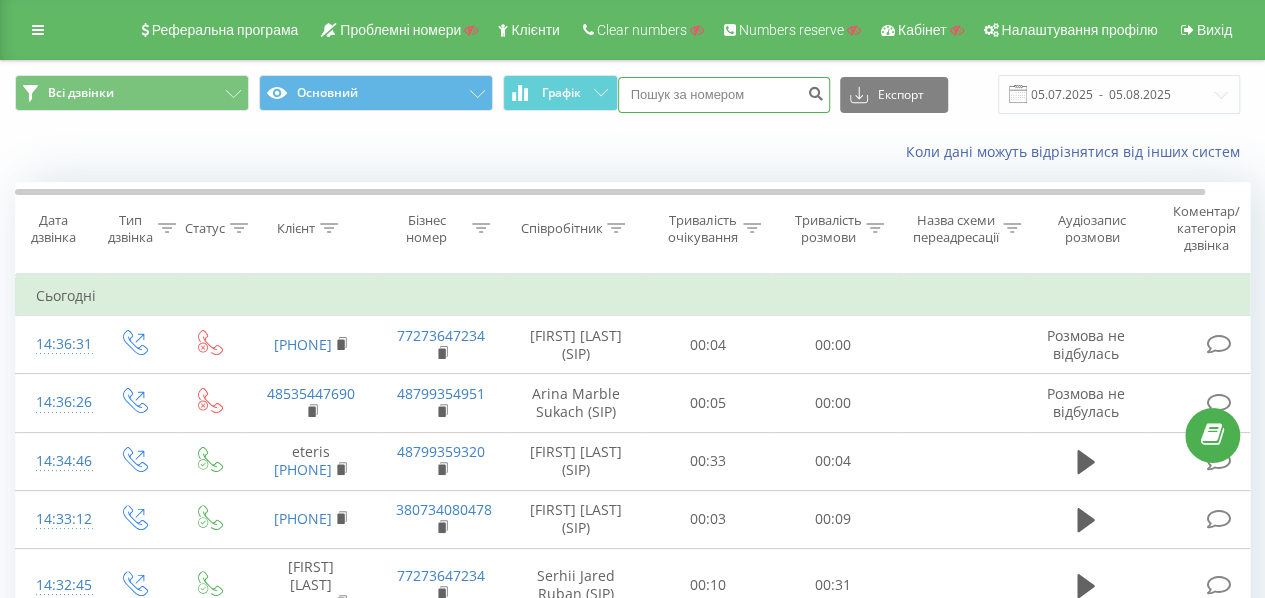 click at bounding box center (724, 95) 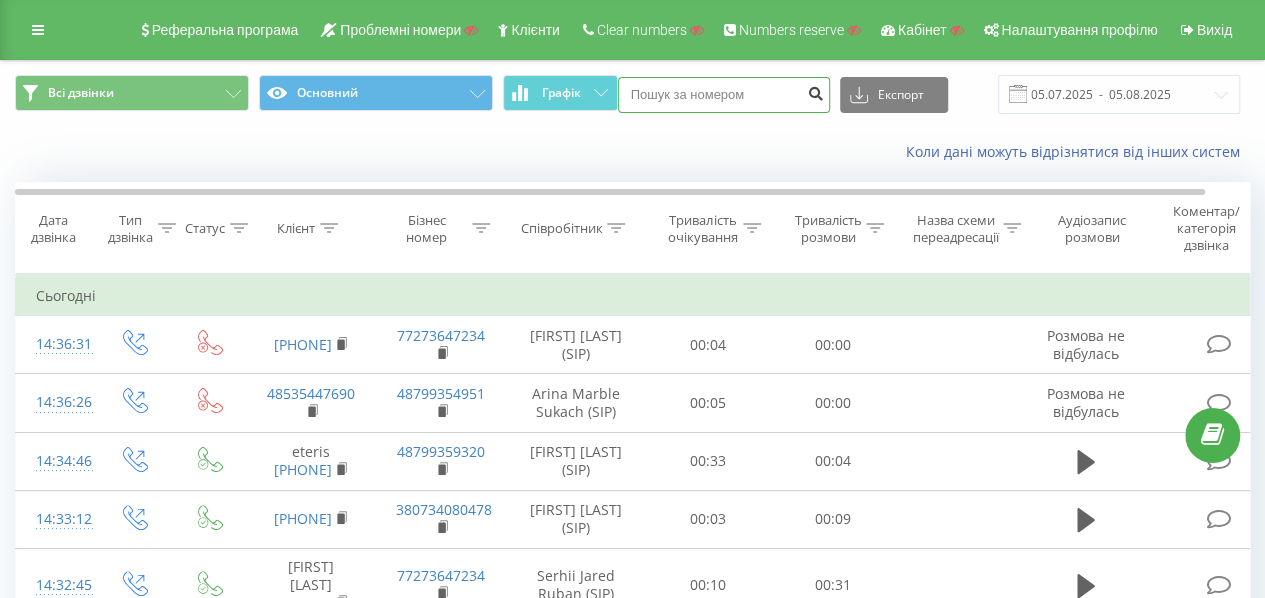 paste on "77475609020" 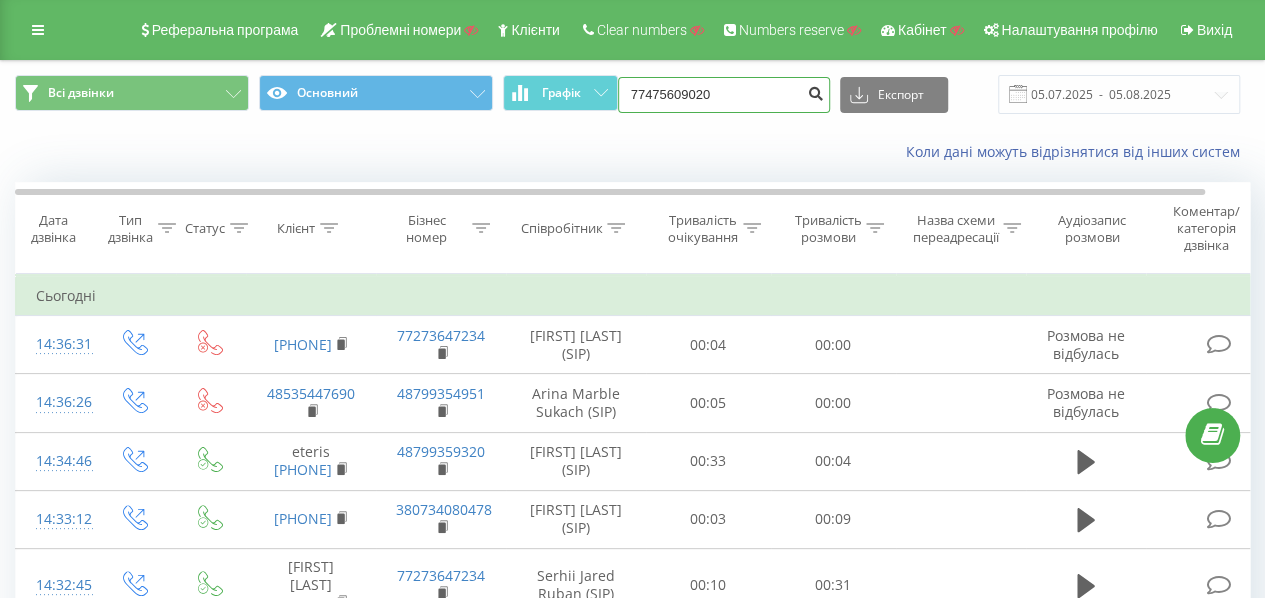 type on "77475609020" 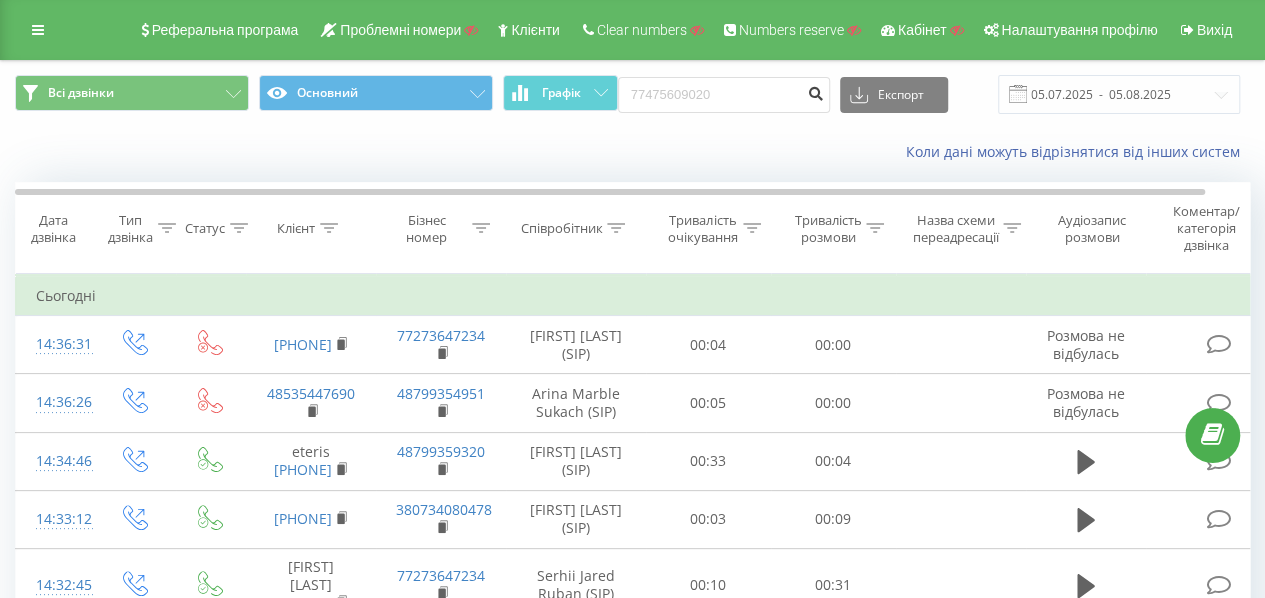 click at bounding box center [816, 91] 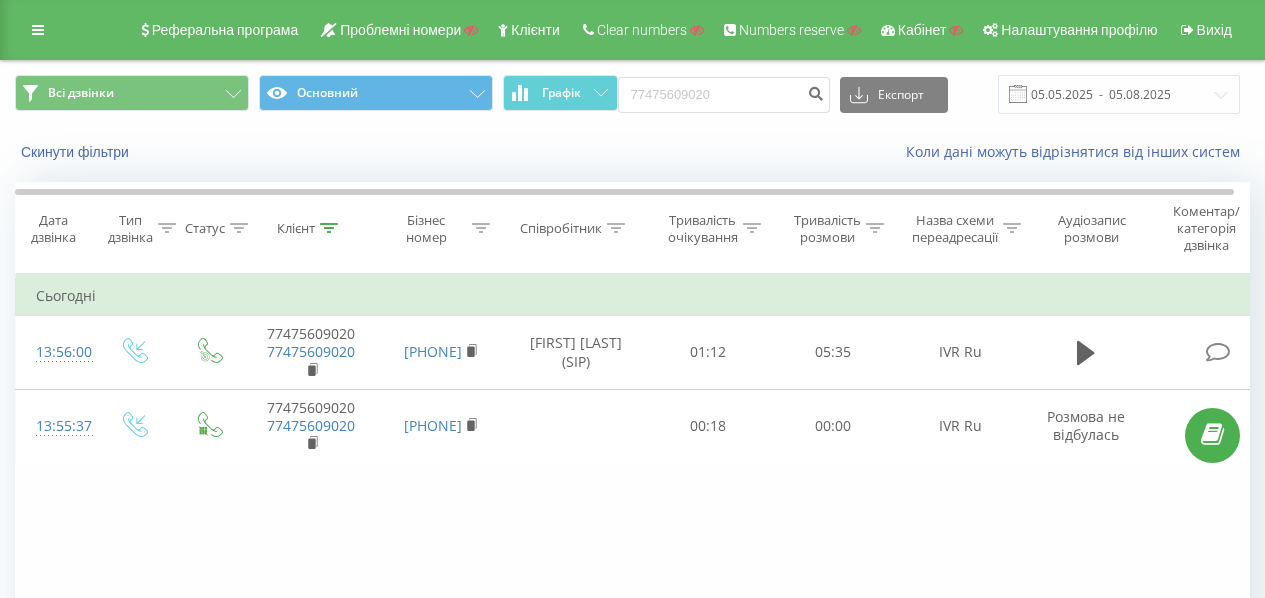 scroll, scrollTop: 0, scrollLeft: 0, axis: both 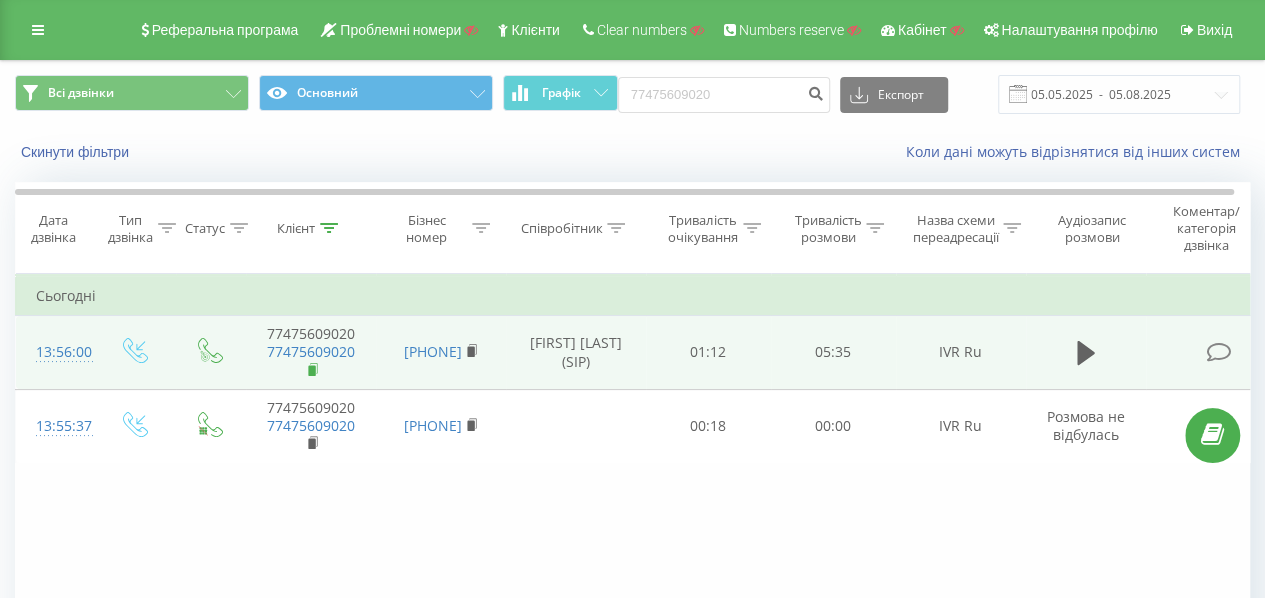 click 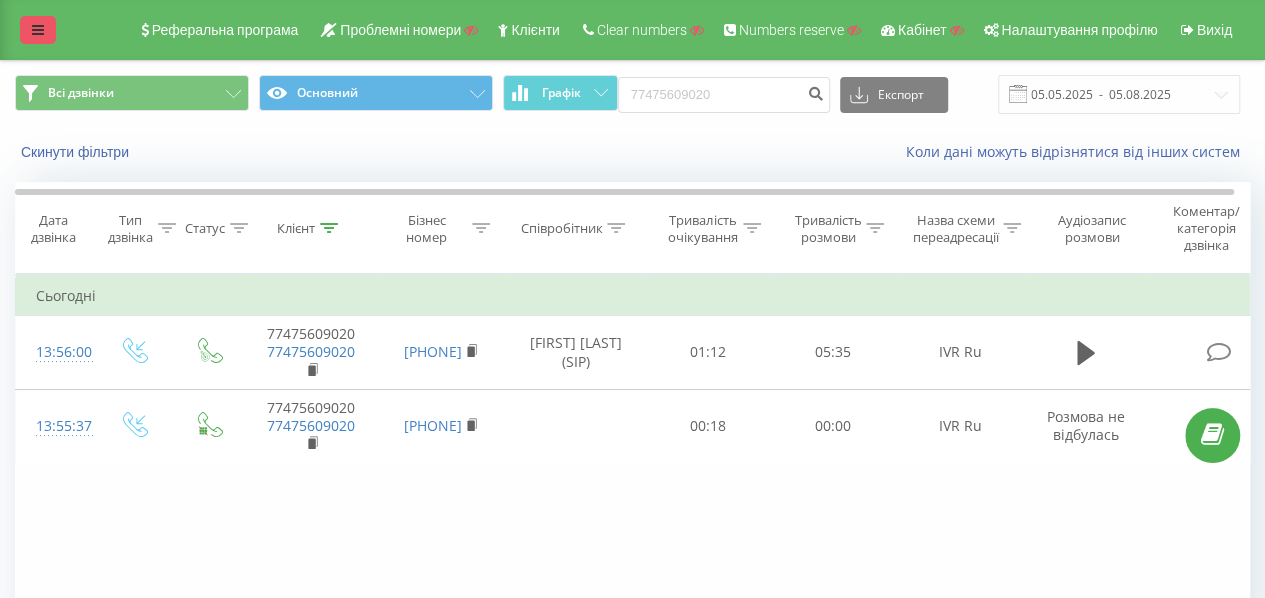 click at bounding box center (38, 30) 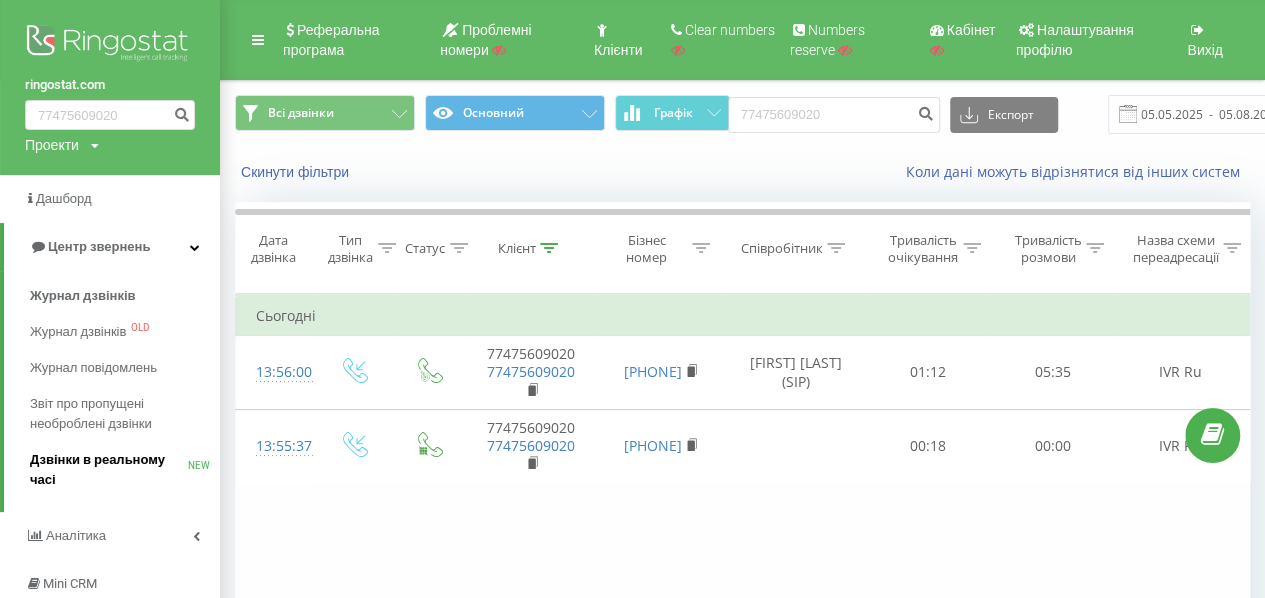click on "Дзвінки в реальному часі" at bounding box center [109, 470] 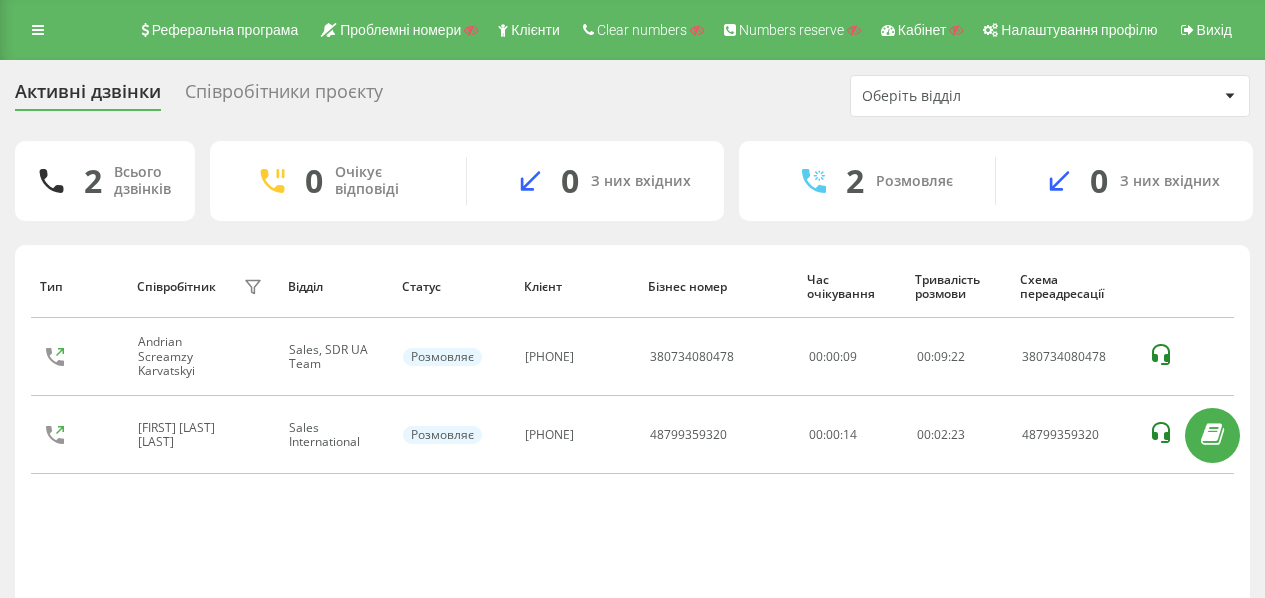 scroll, scrollTop: 0, scrollLeft: 0, axis: both 